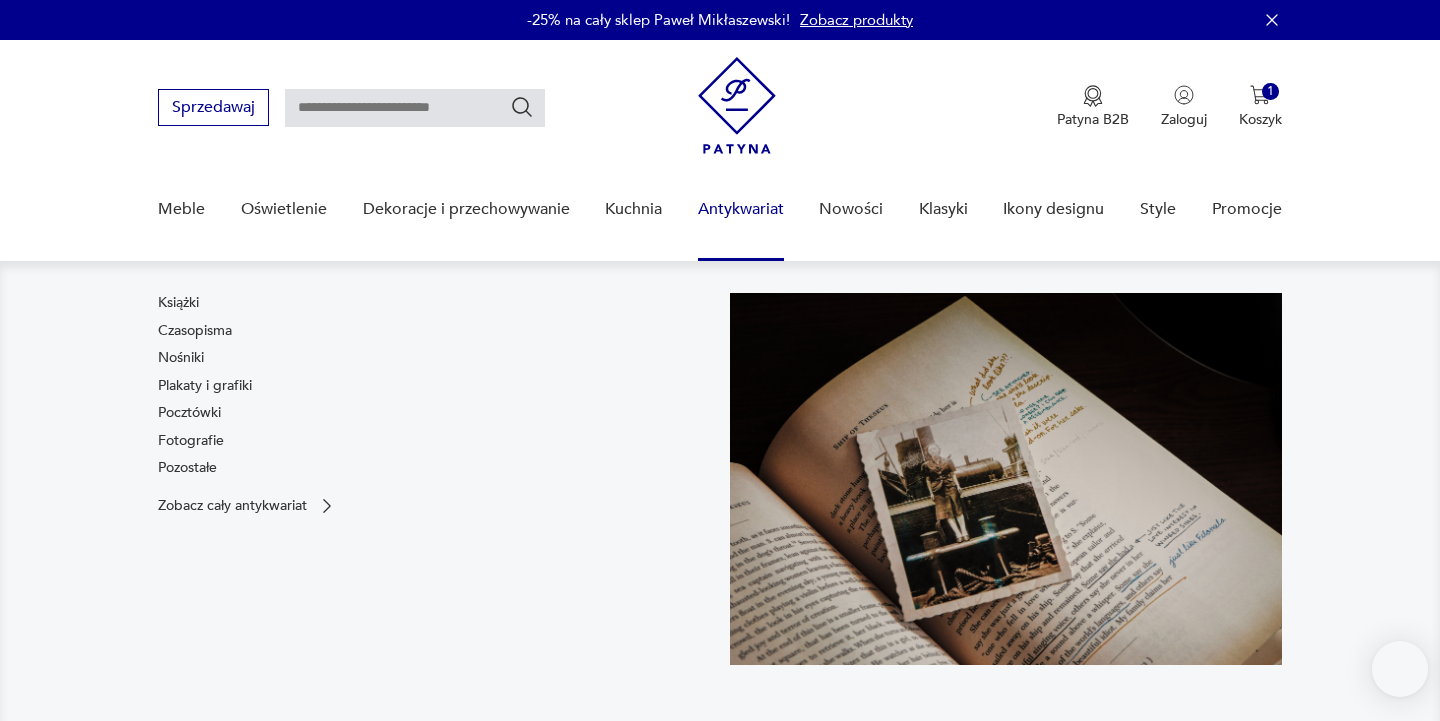 scroll, scrollTop: 0, scrollLeft: 0, axis: both 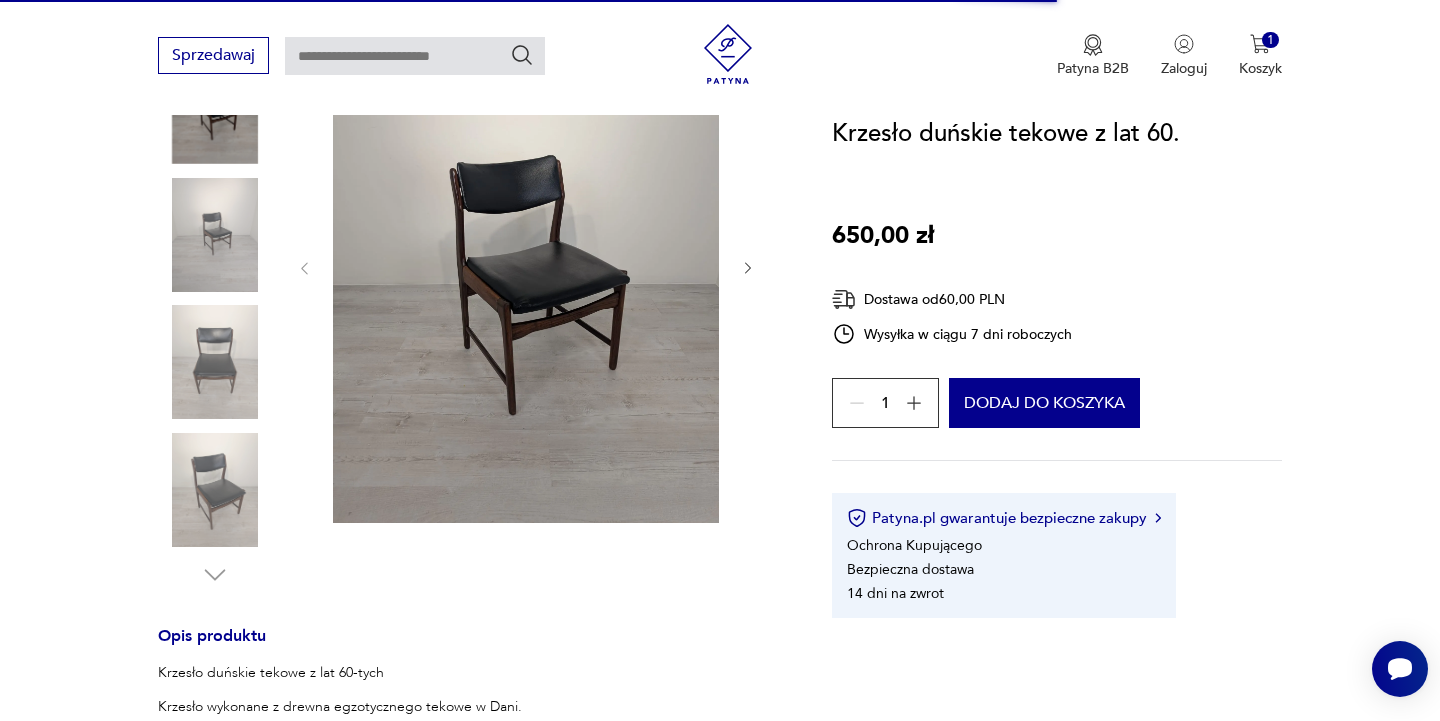 click at bounding box center (526, 266) 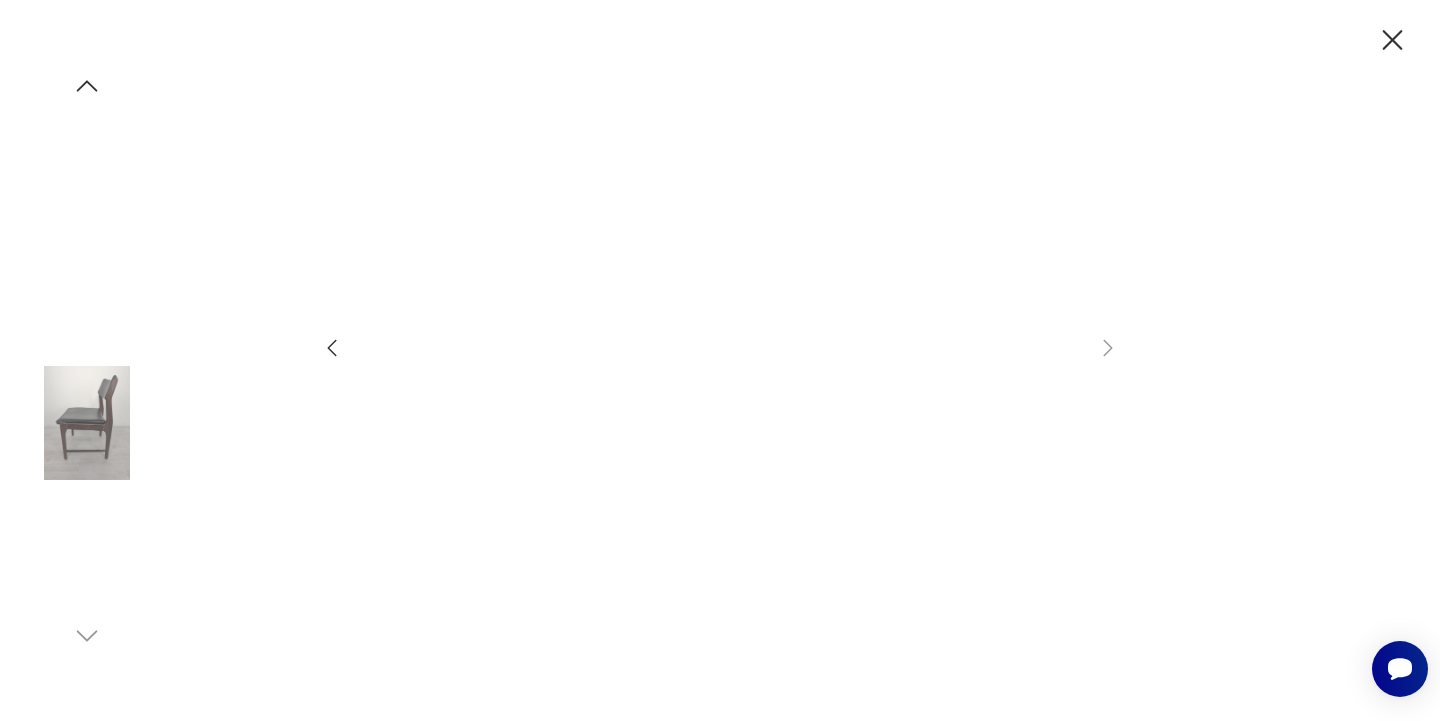 click at bounding box center (720, 358) 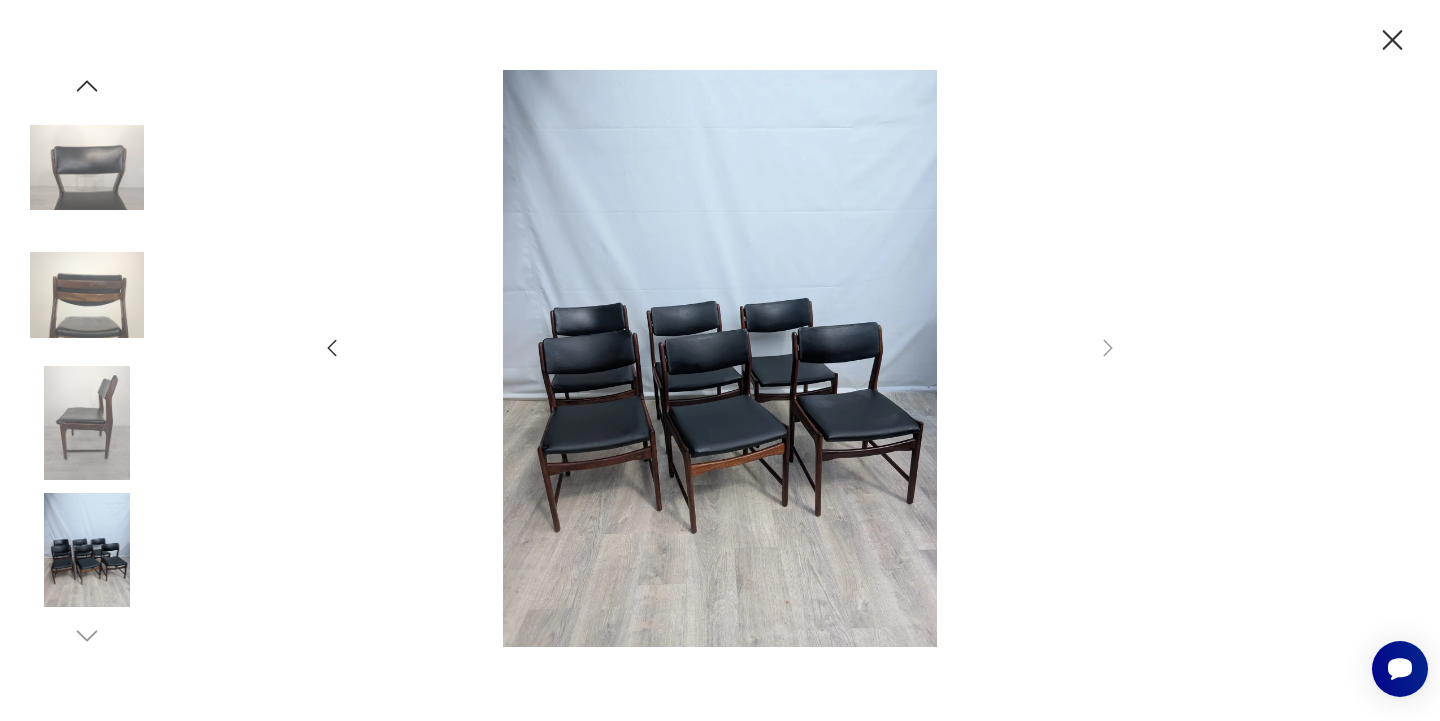 click 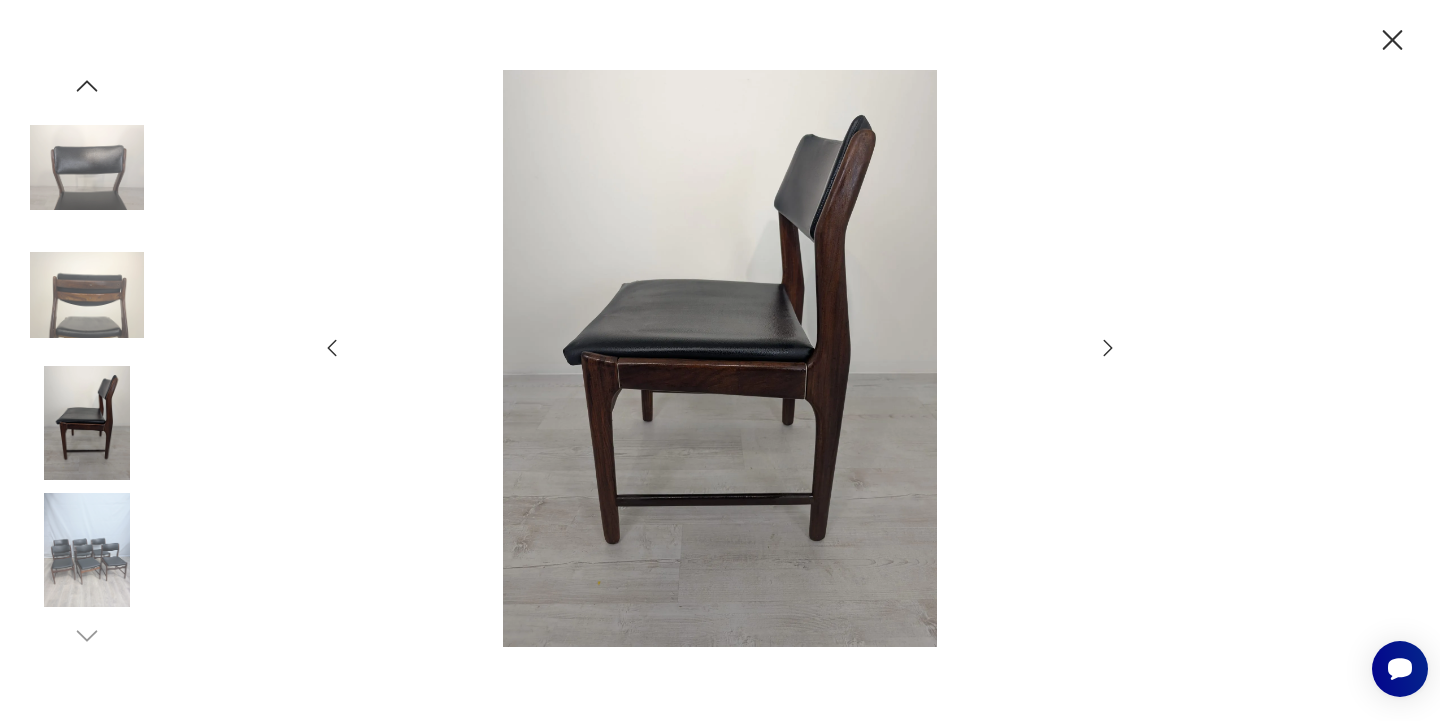 click 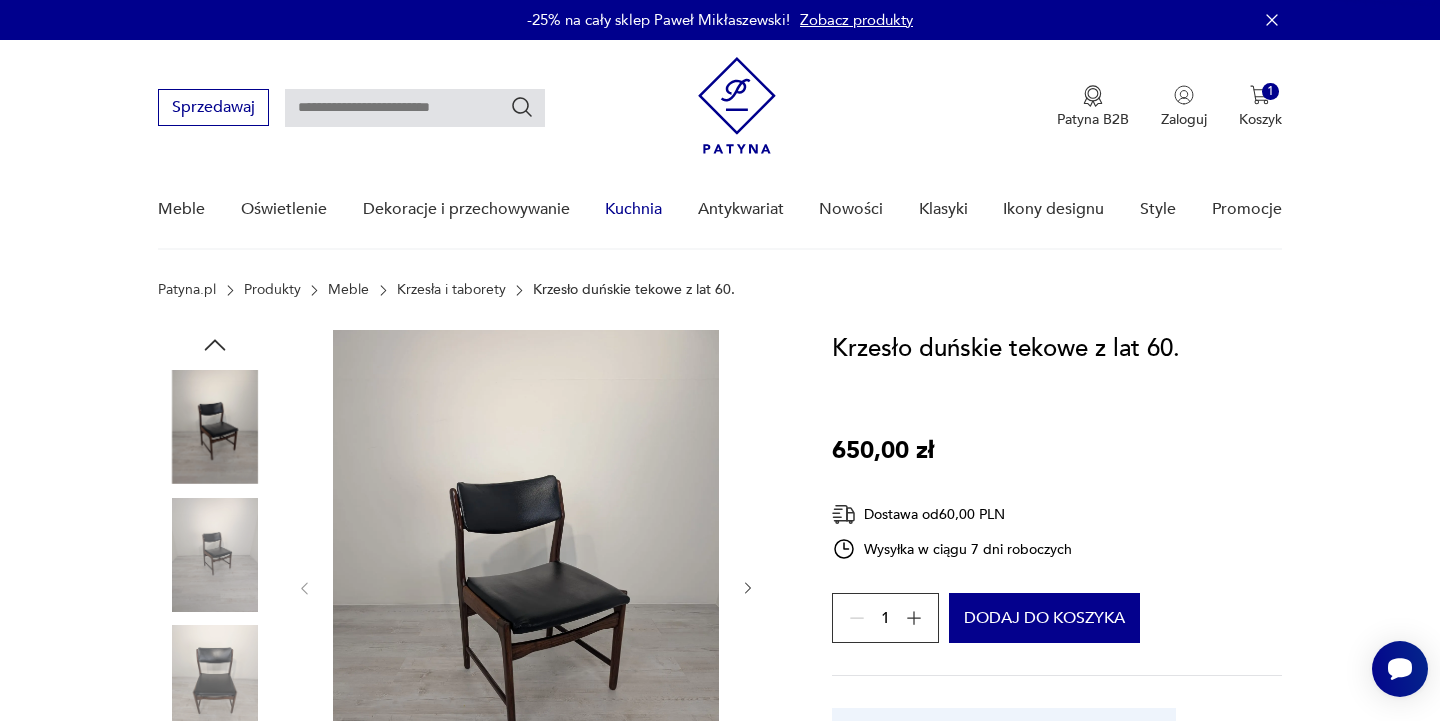 scroll, scrollTop: 0, scrollLeft: 0, axis: both 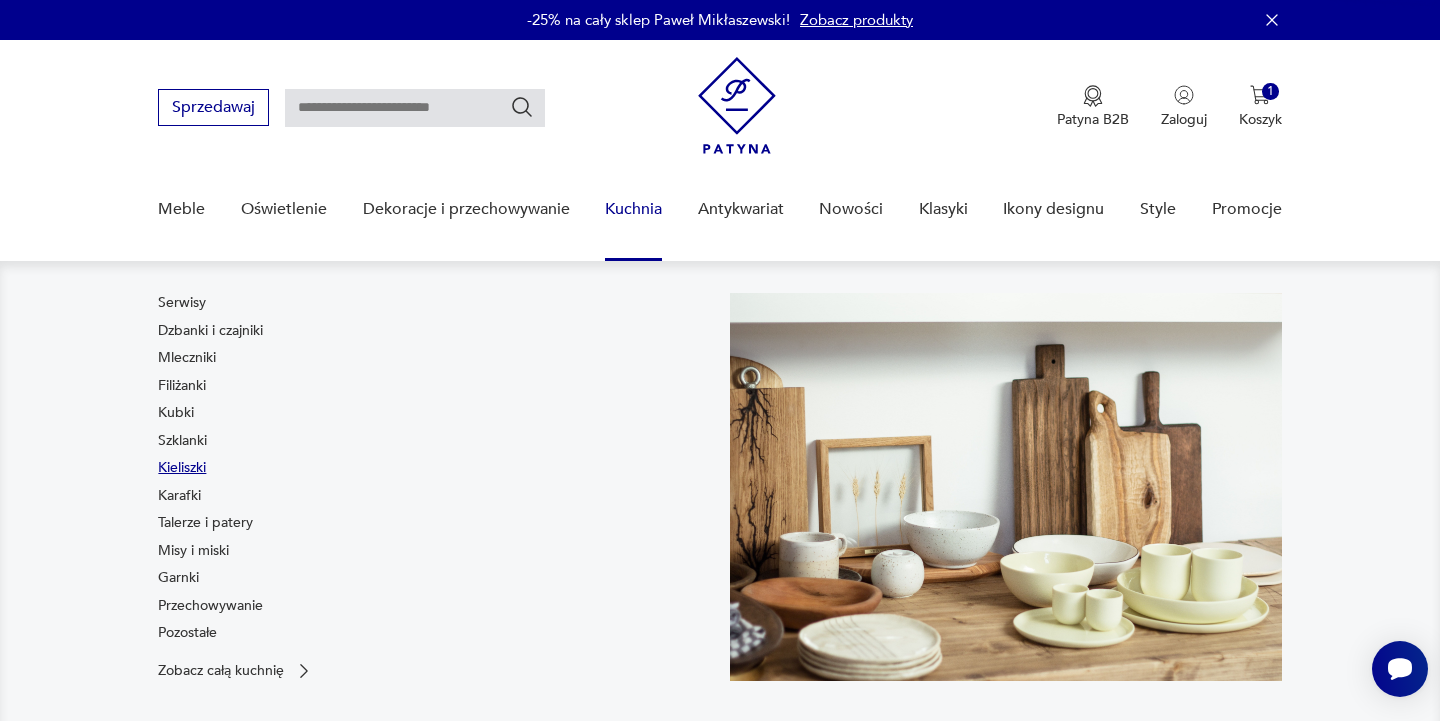 click on "Kieliszki" at bounding box center (182, 468) 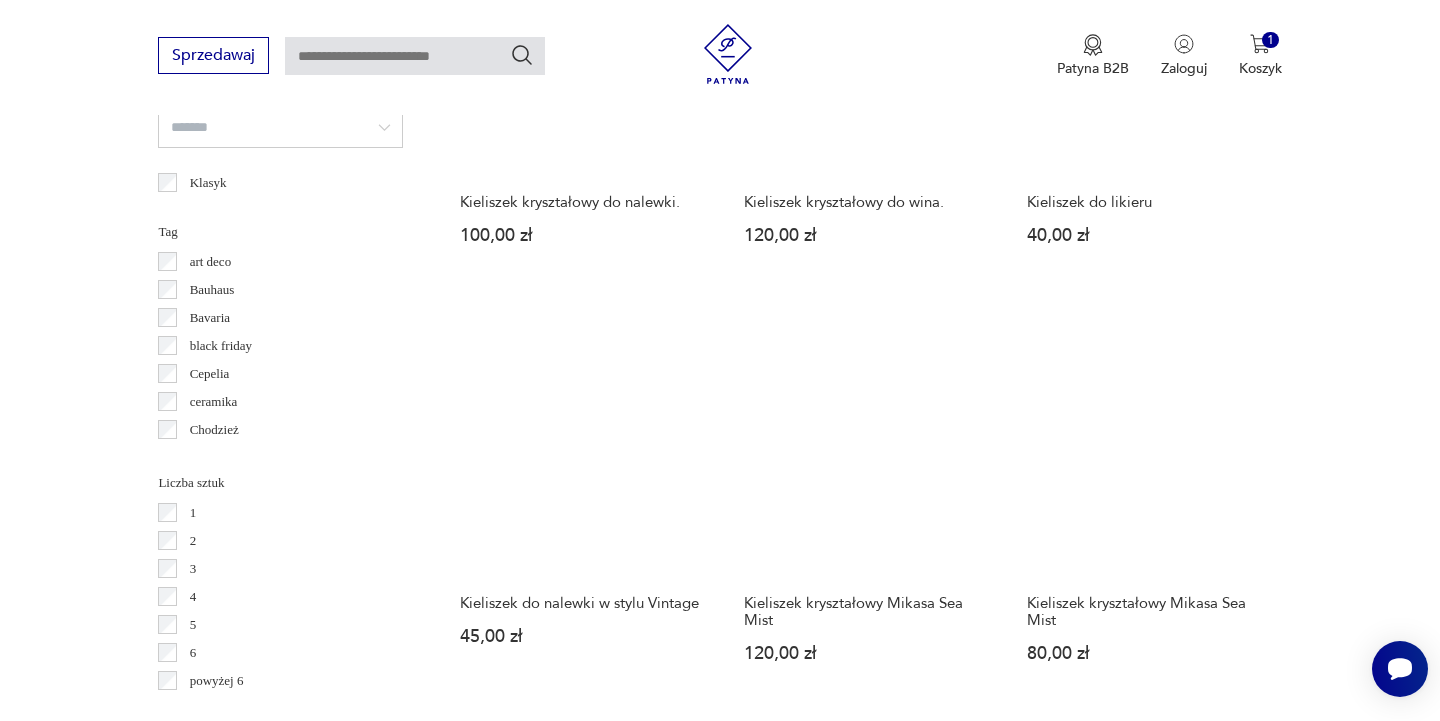 scroll, scrollTop: 1806, scrollLeft: 0, axis: vertical 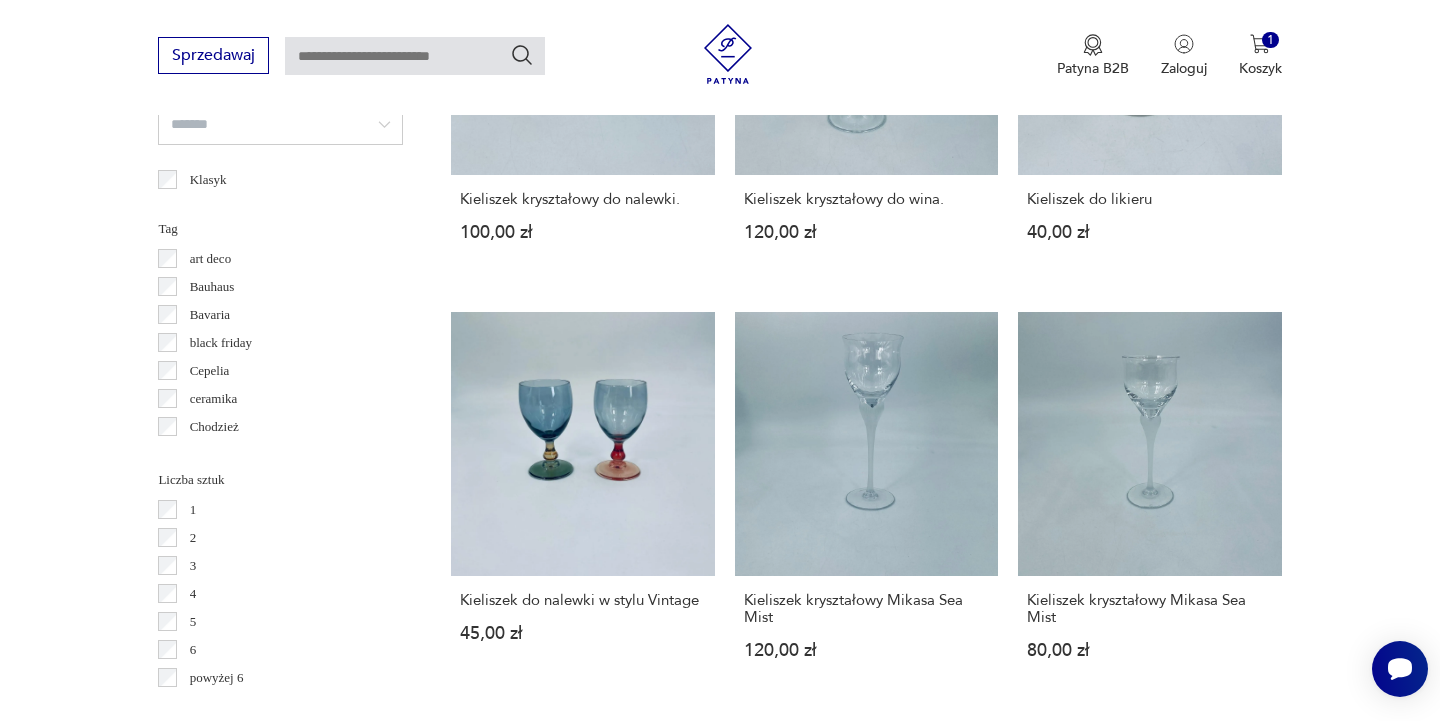 click 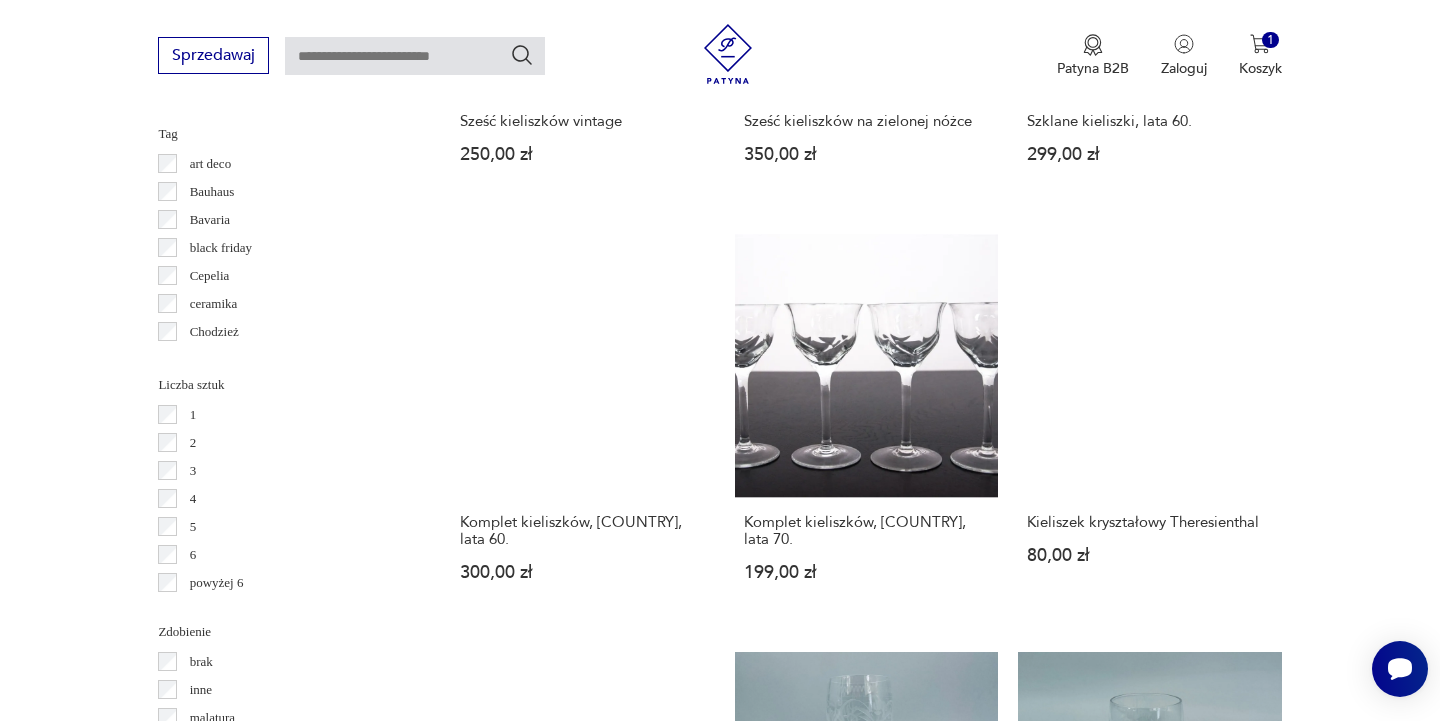 scroll, scrollTop: 1902, scrollLeft: 0, axis: vertical 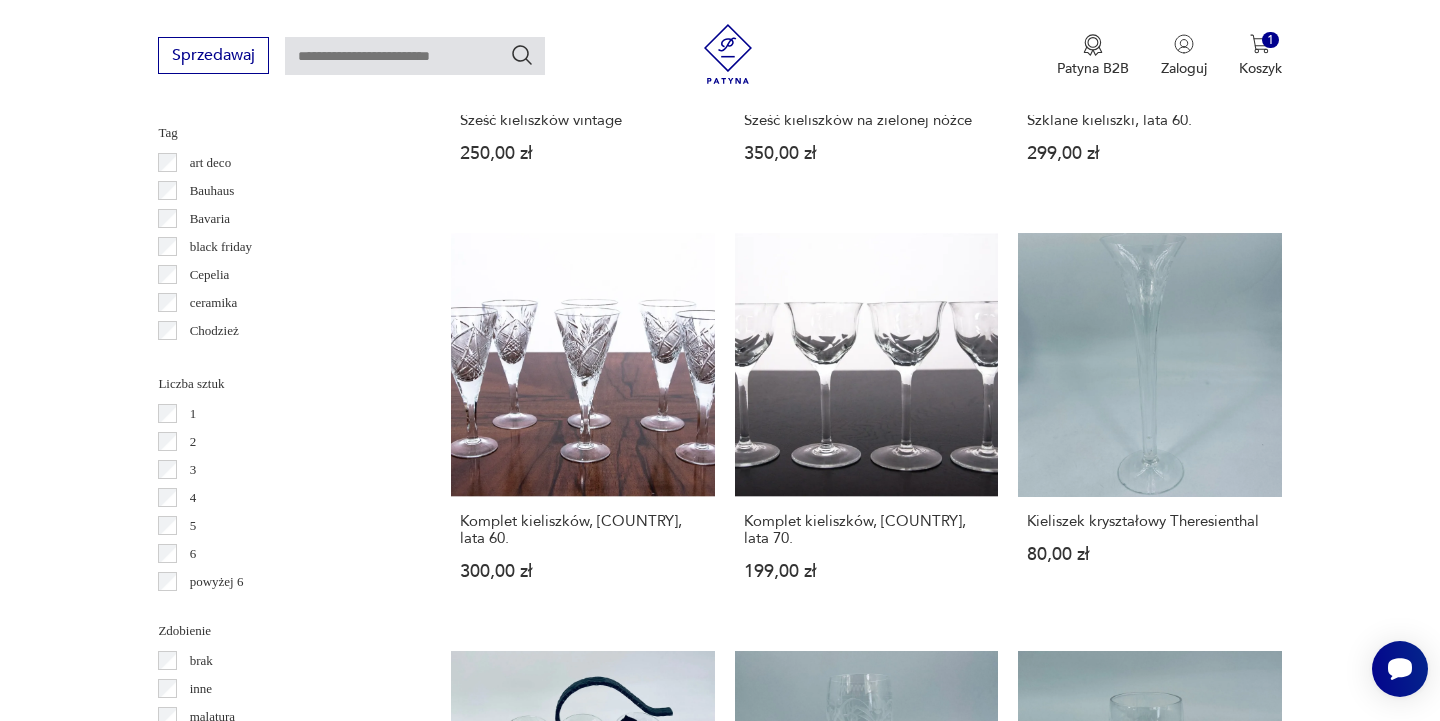 click 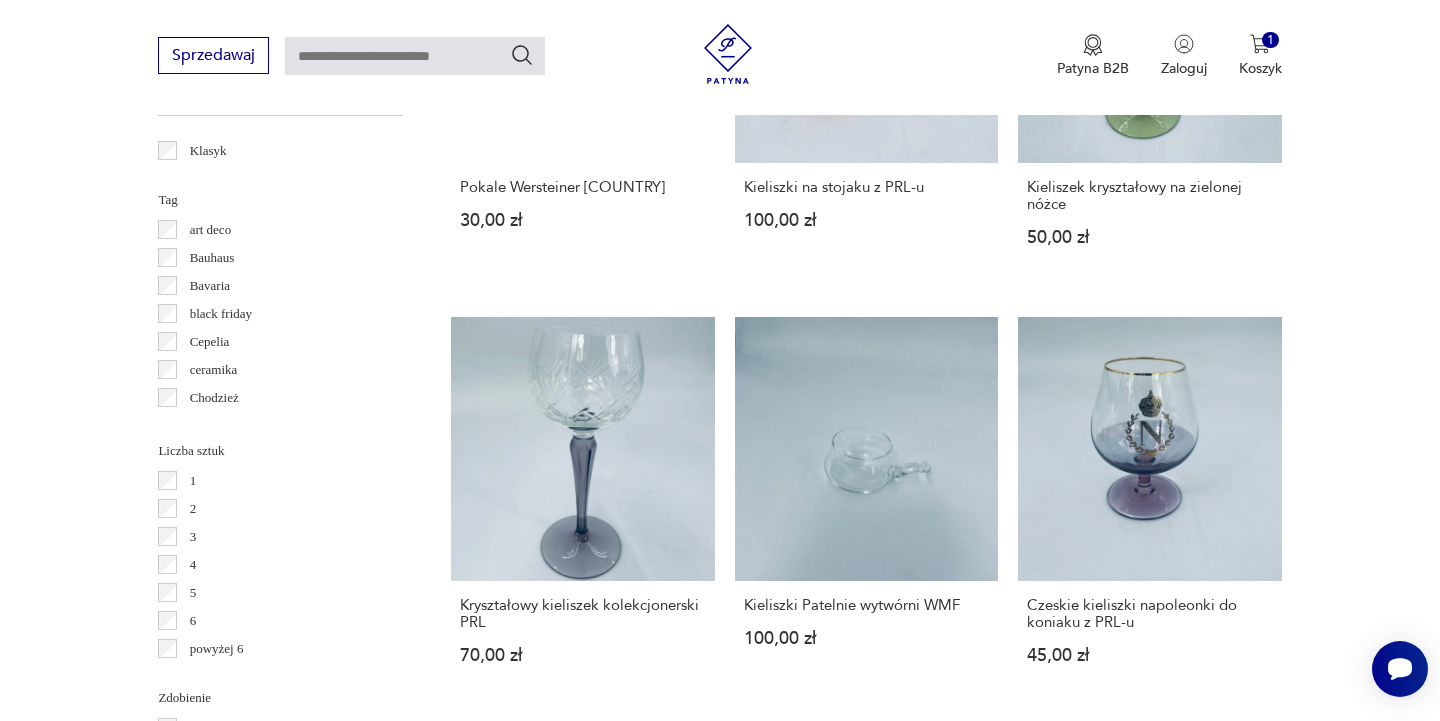 scroll, scrollTop: 1861, scrollLeft: 0, axis: vertical 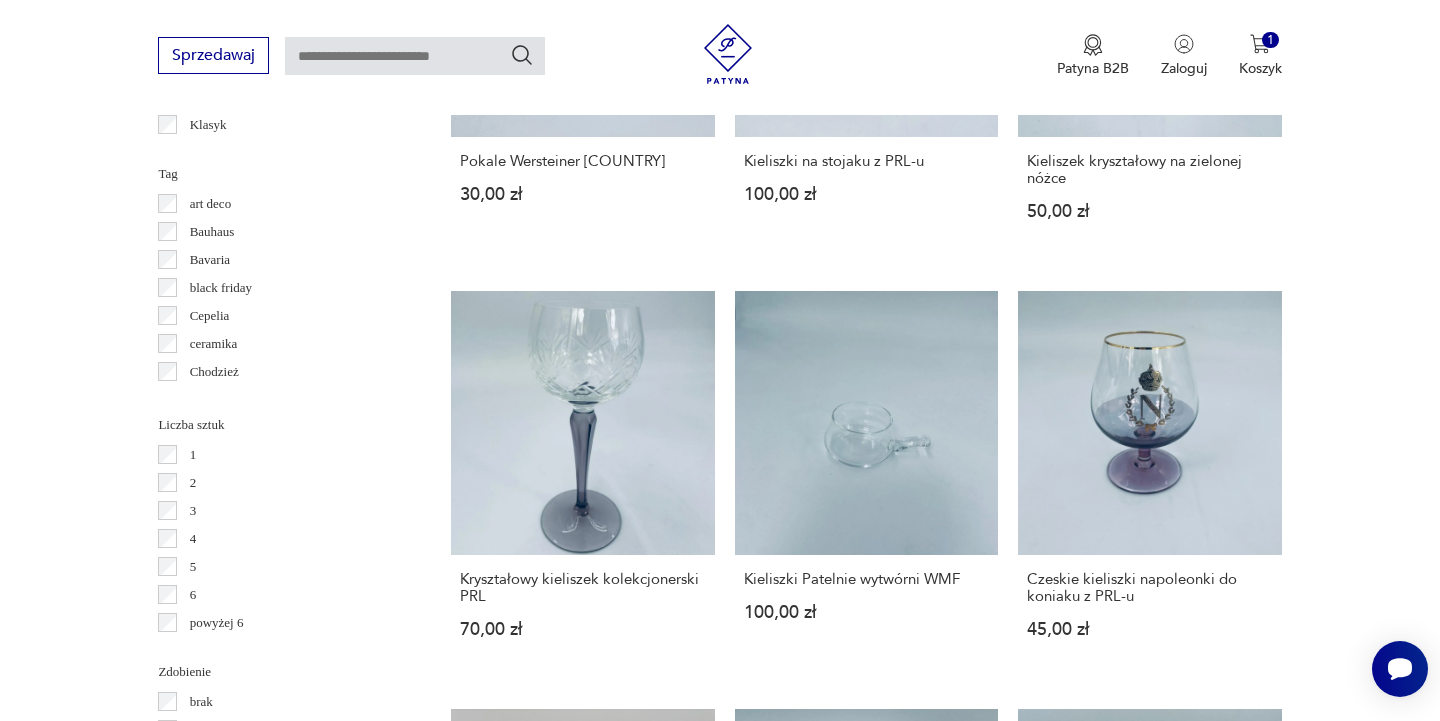 click 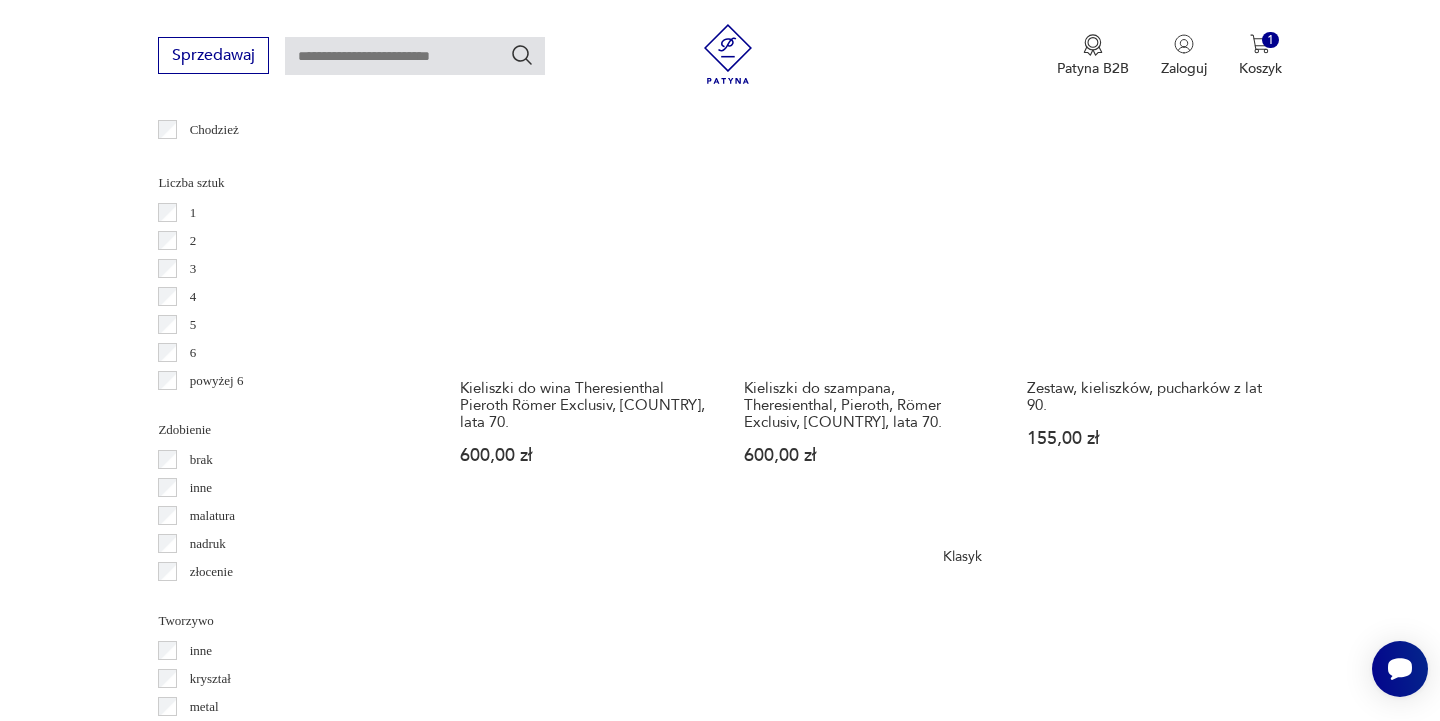 scroll, scrollTop: 2111, scrollLeft: 0, axis: vertical 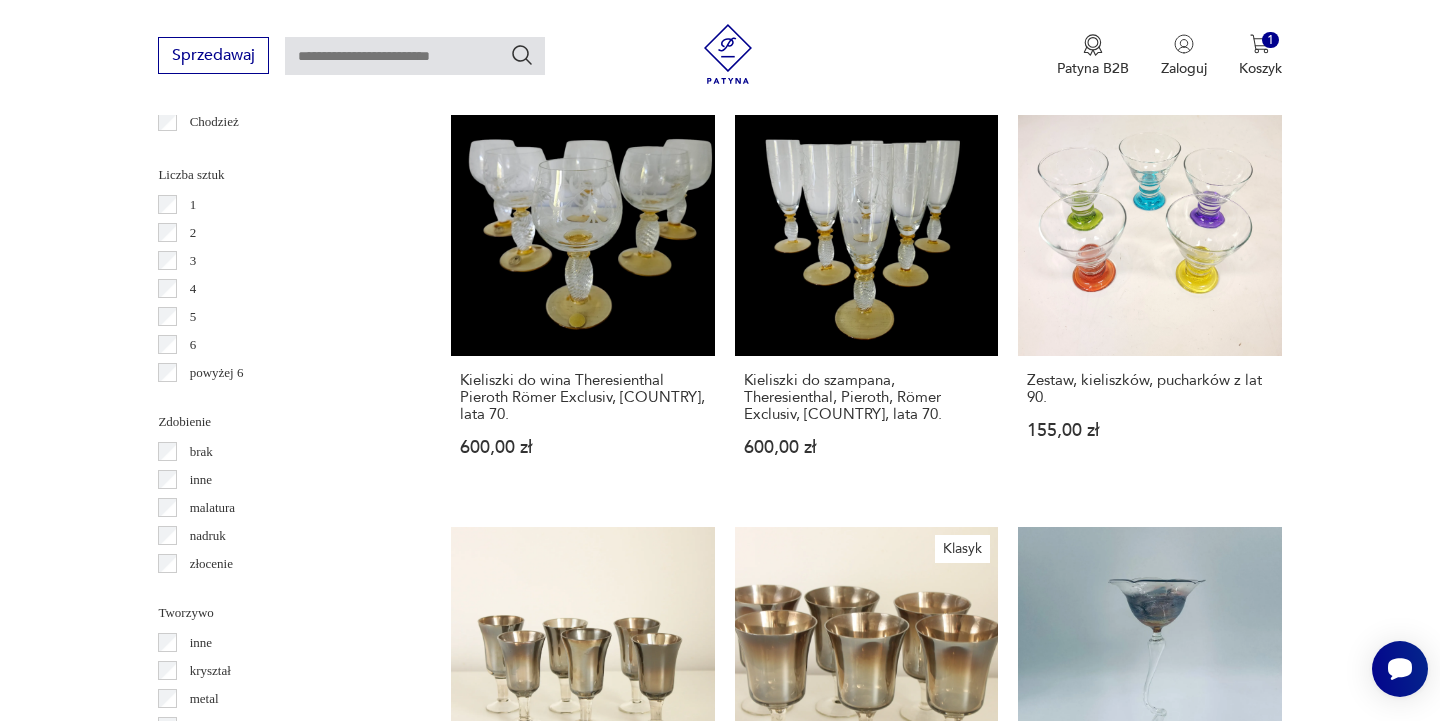 click 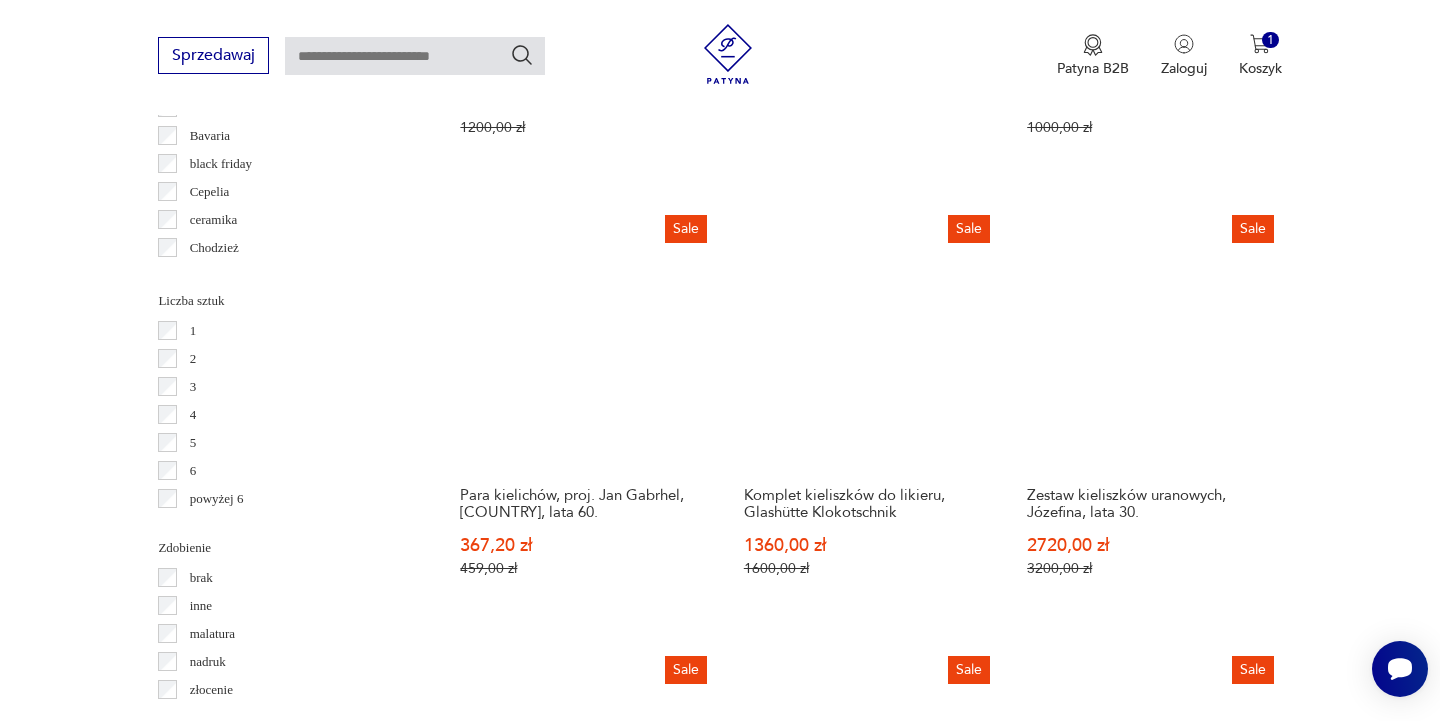 scroll, scrollTop: 1994, scrollLeft: 0, axis: vertical 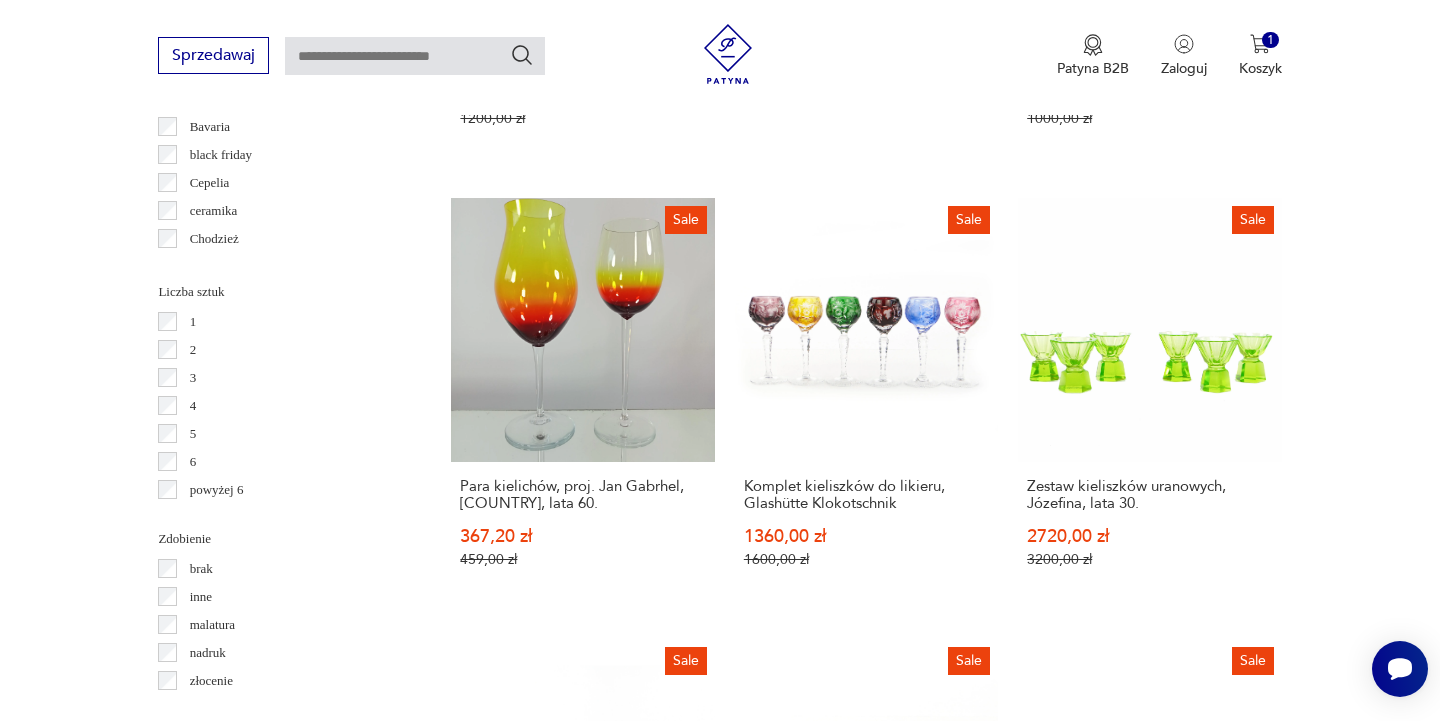 click 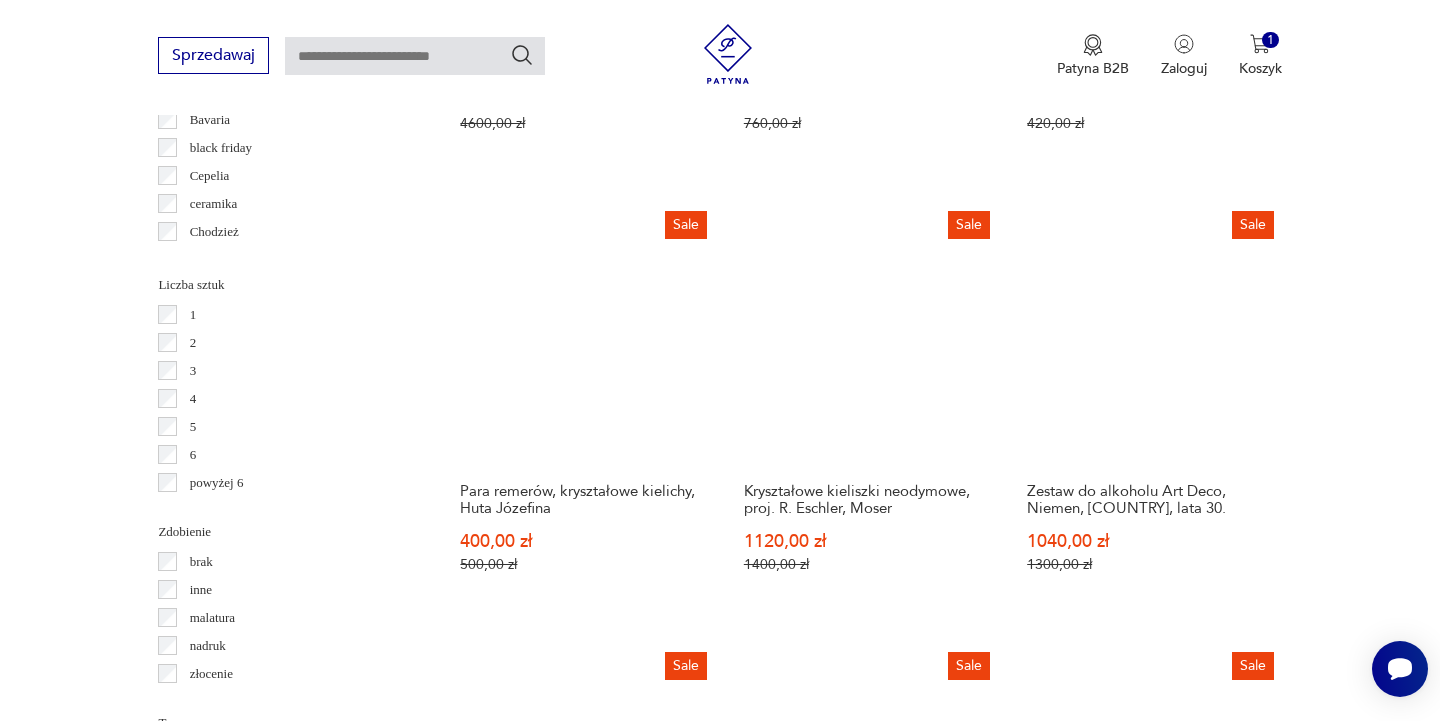 scroll, scrollTop: 2009, scrollLeft: 0, axis: vertical 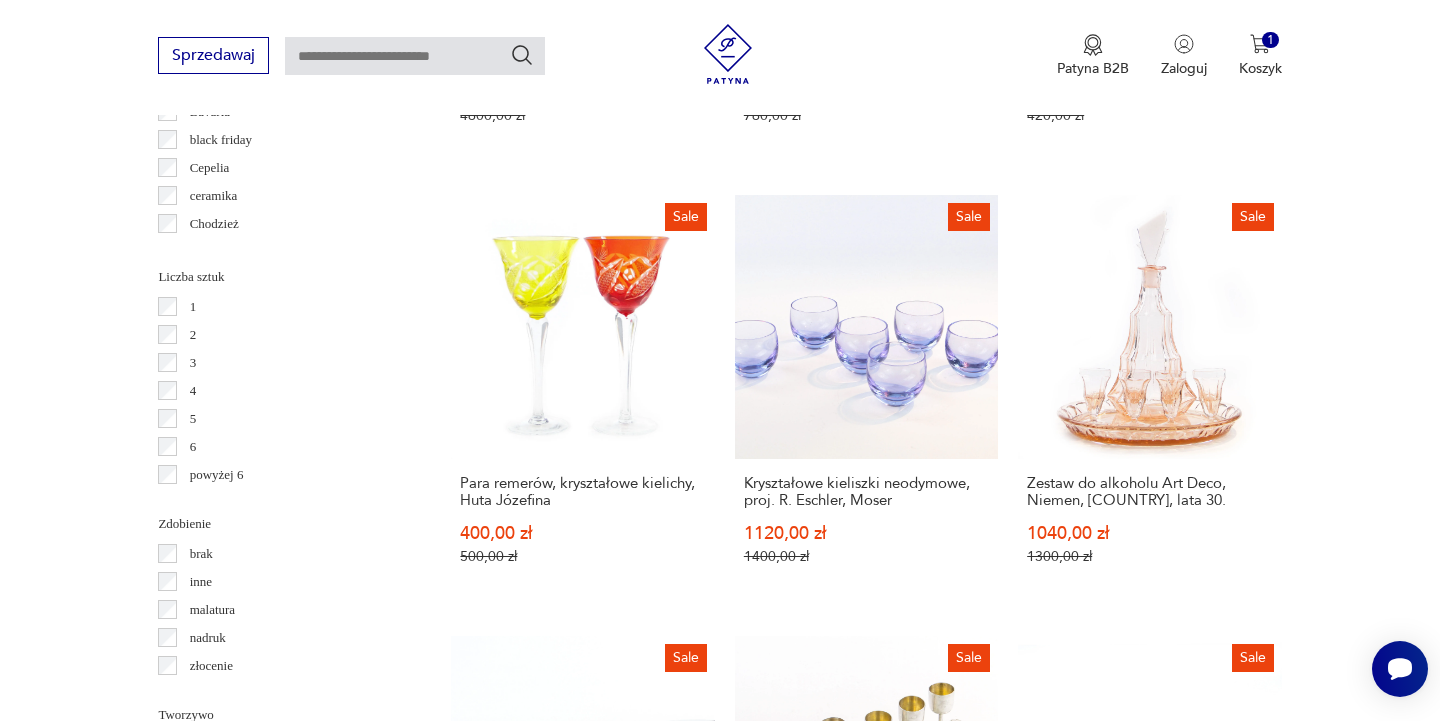 click 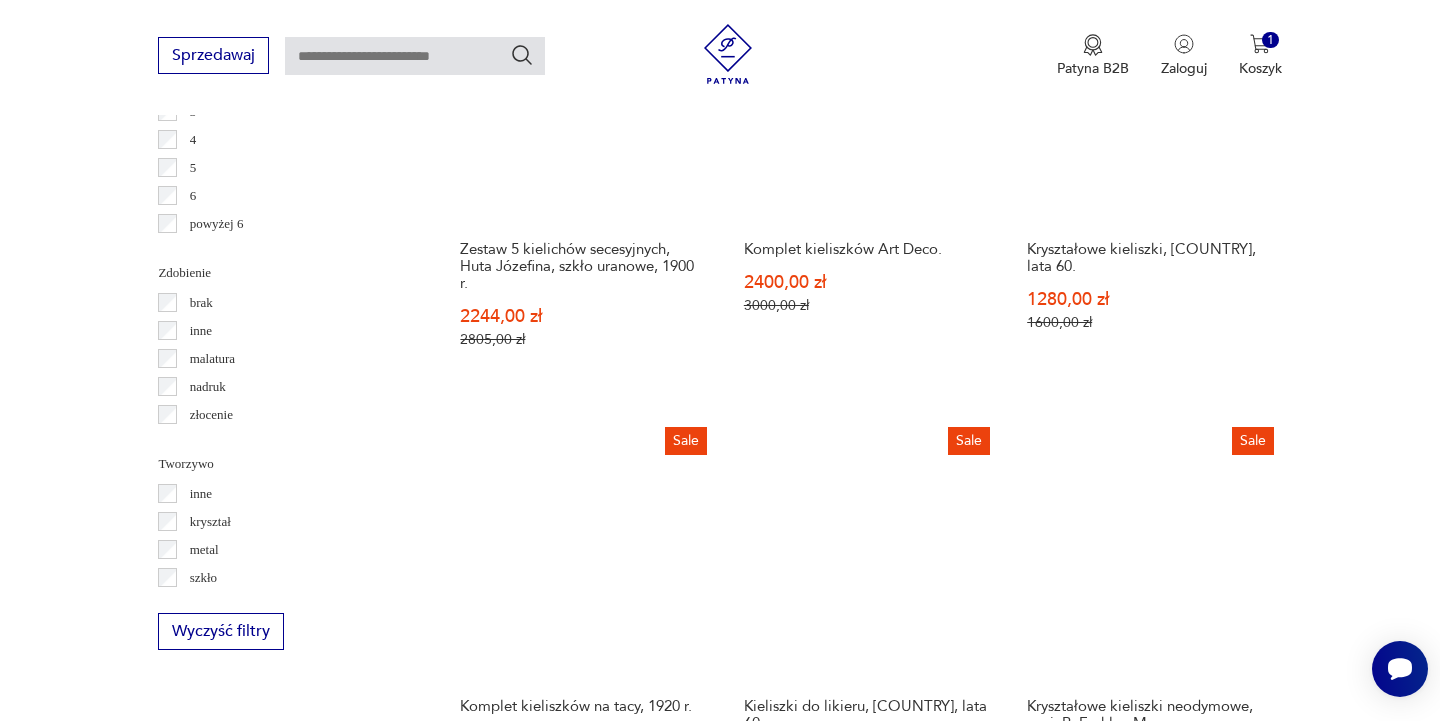 scroll, scrollTop: 2270, scrollLeft: 0, axis: vertical 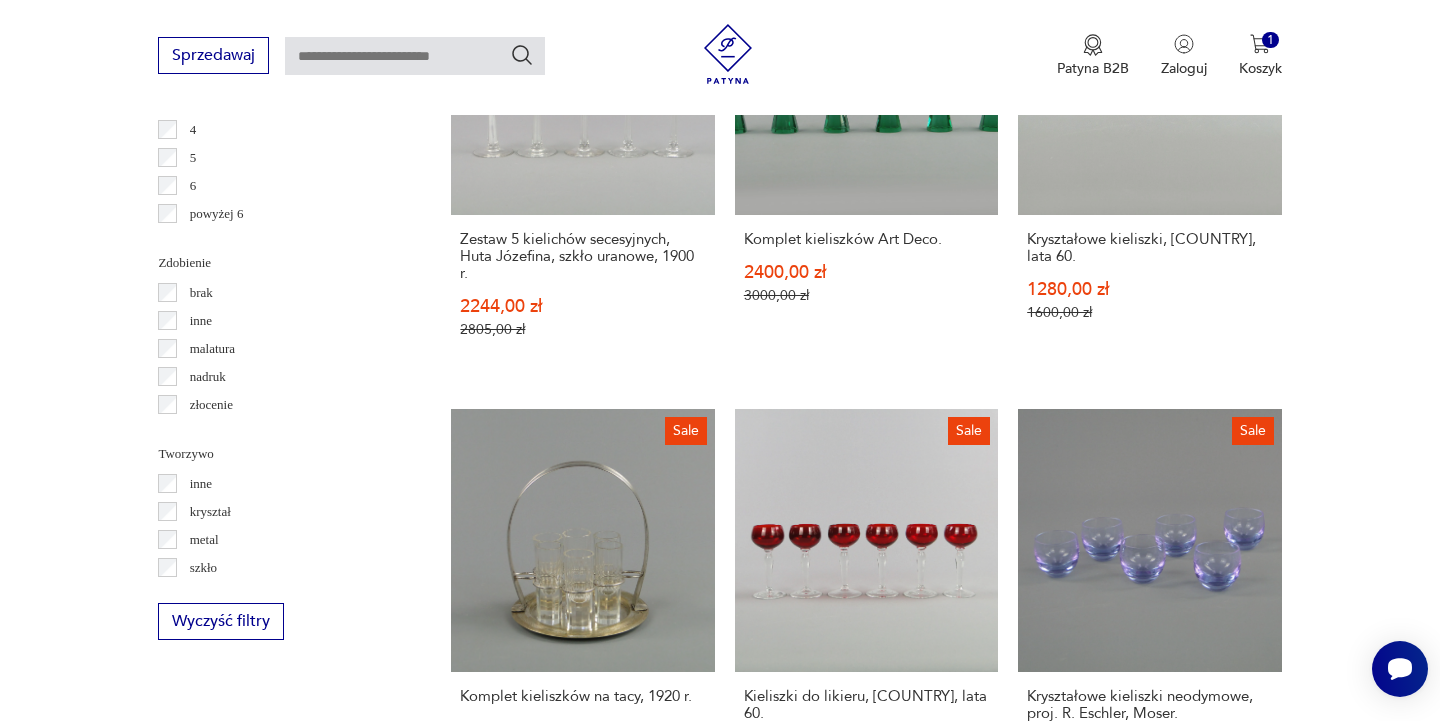 click 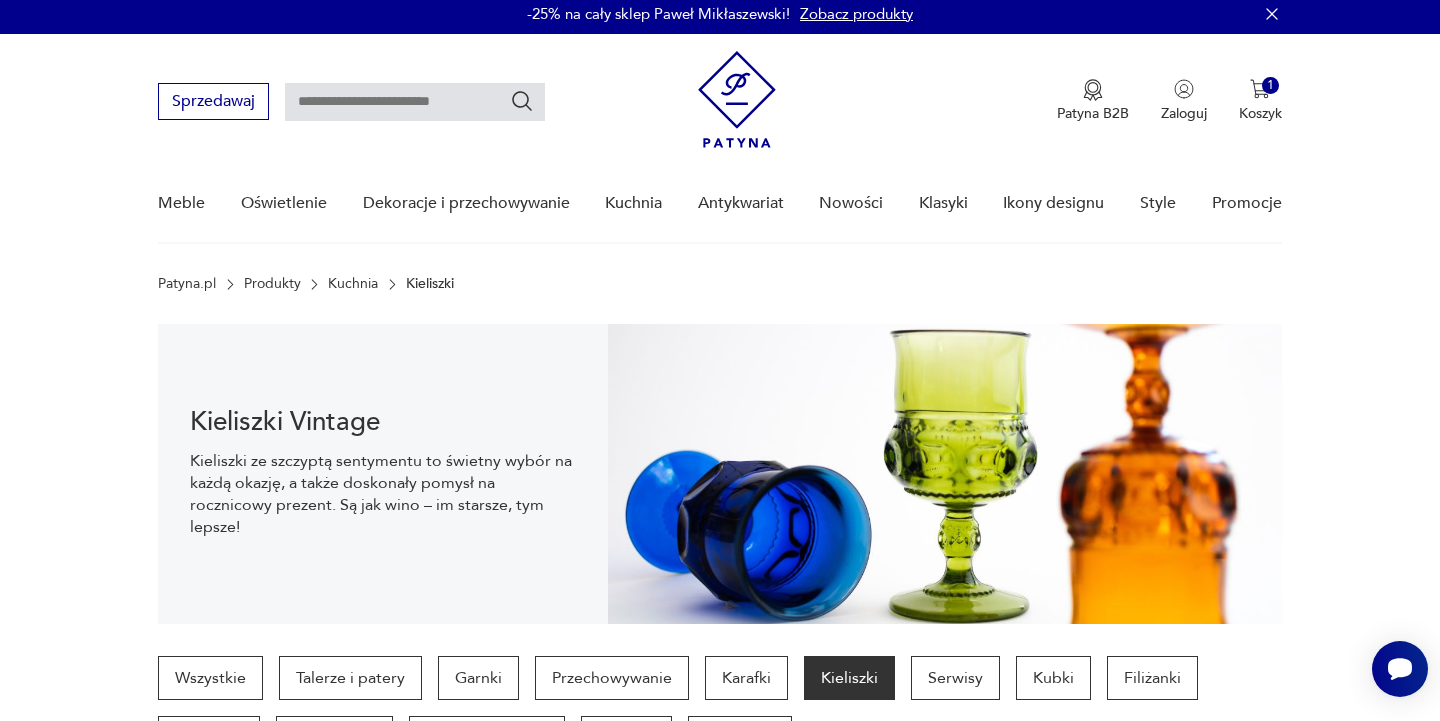 scroll, scrollTop: 0, scrollLeft: 0, axis: both 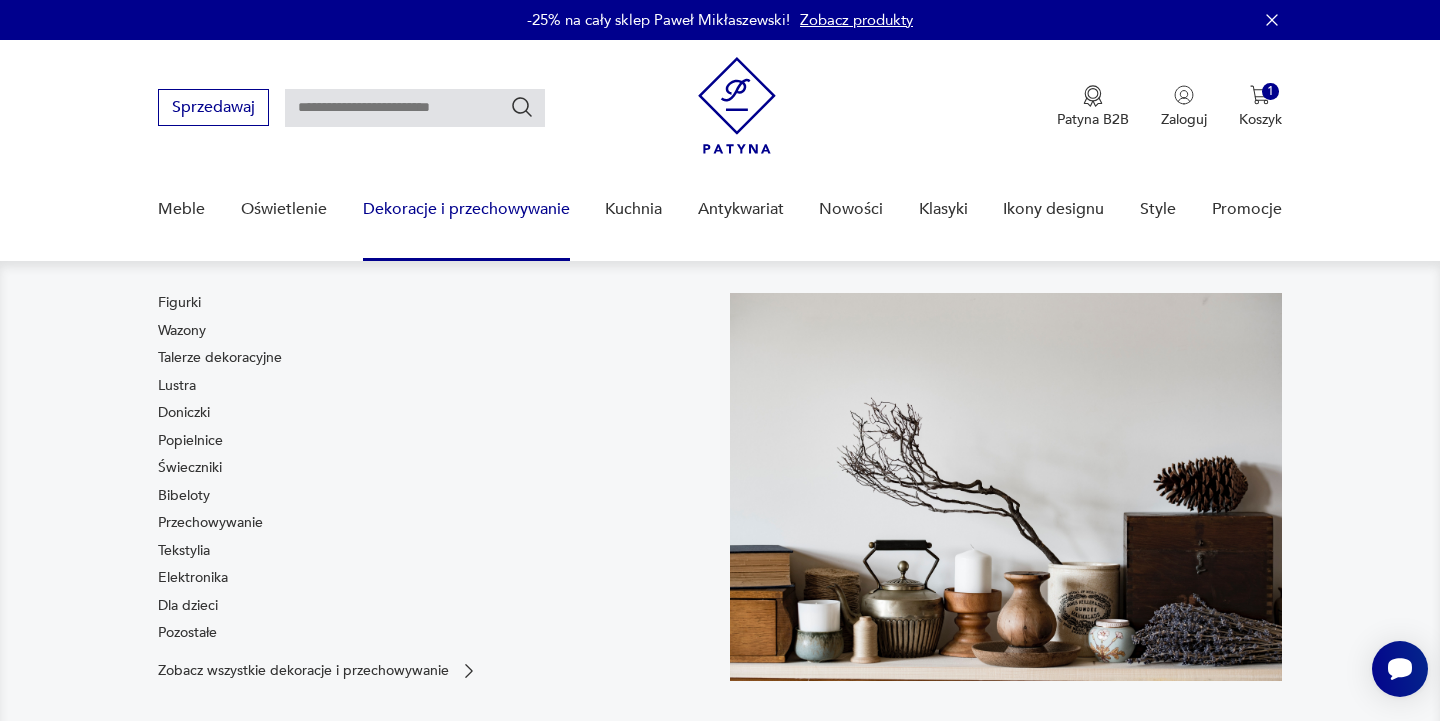 click on "Dekoracje i przechowywanie" at bounding box center [466, 209] 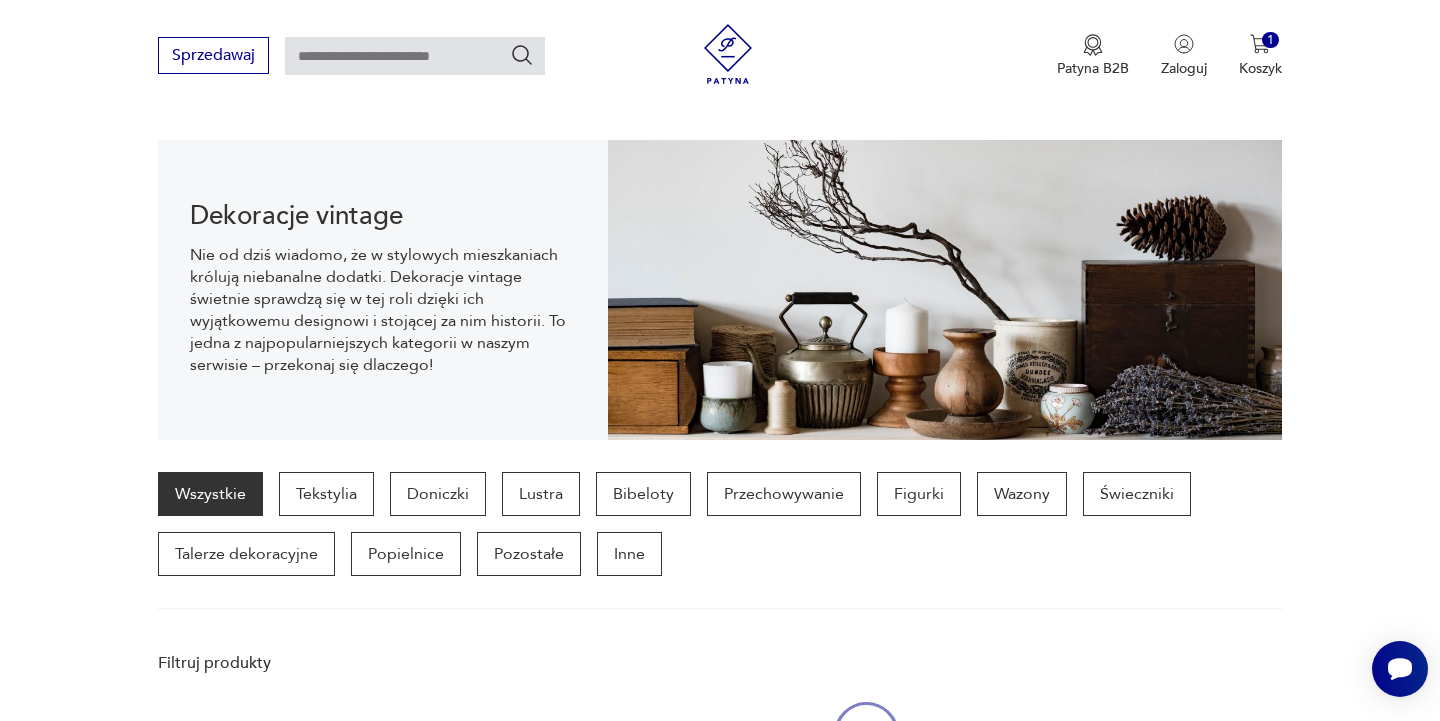 scroll, scrollTop: 200, scrollLeft: 0, axis: vertical 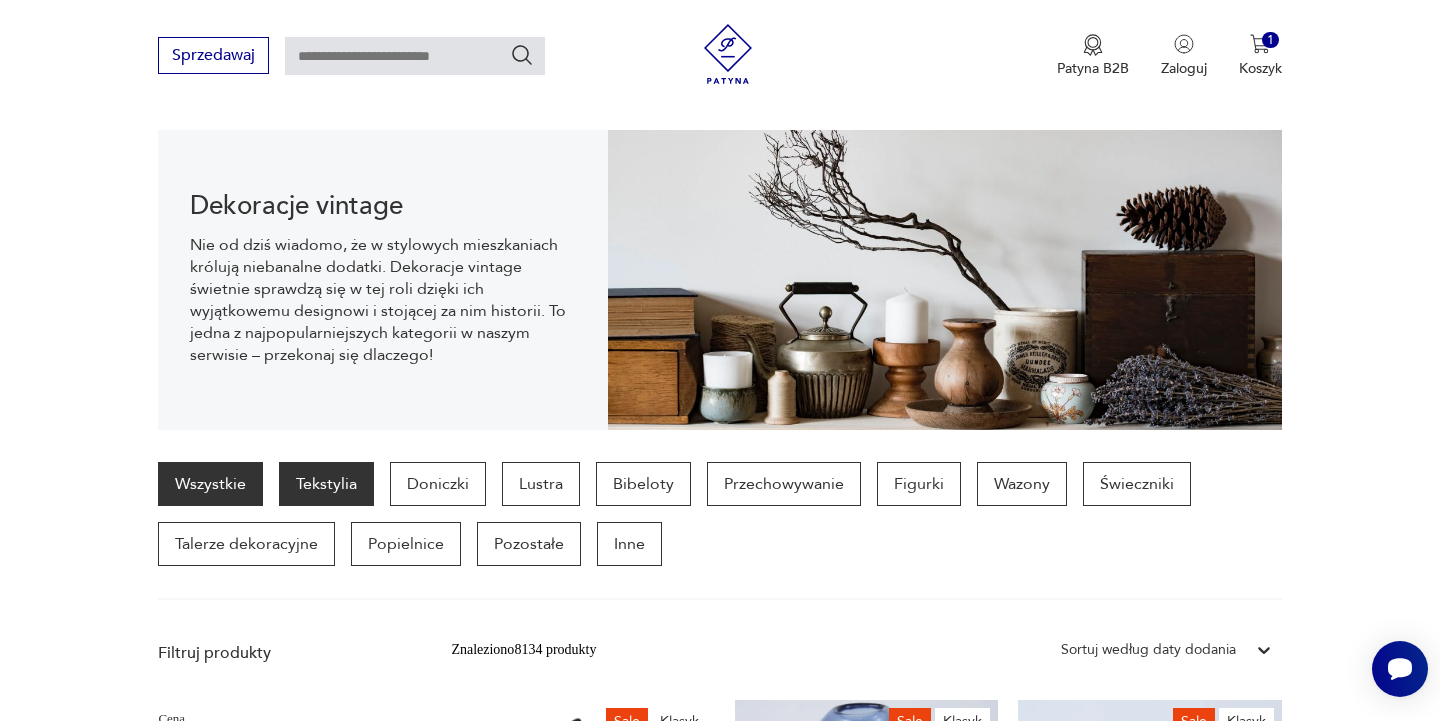 click on "Tekstylia" at bounding box center [326, 484] 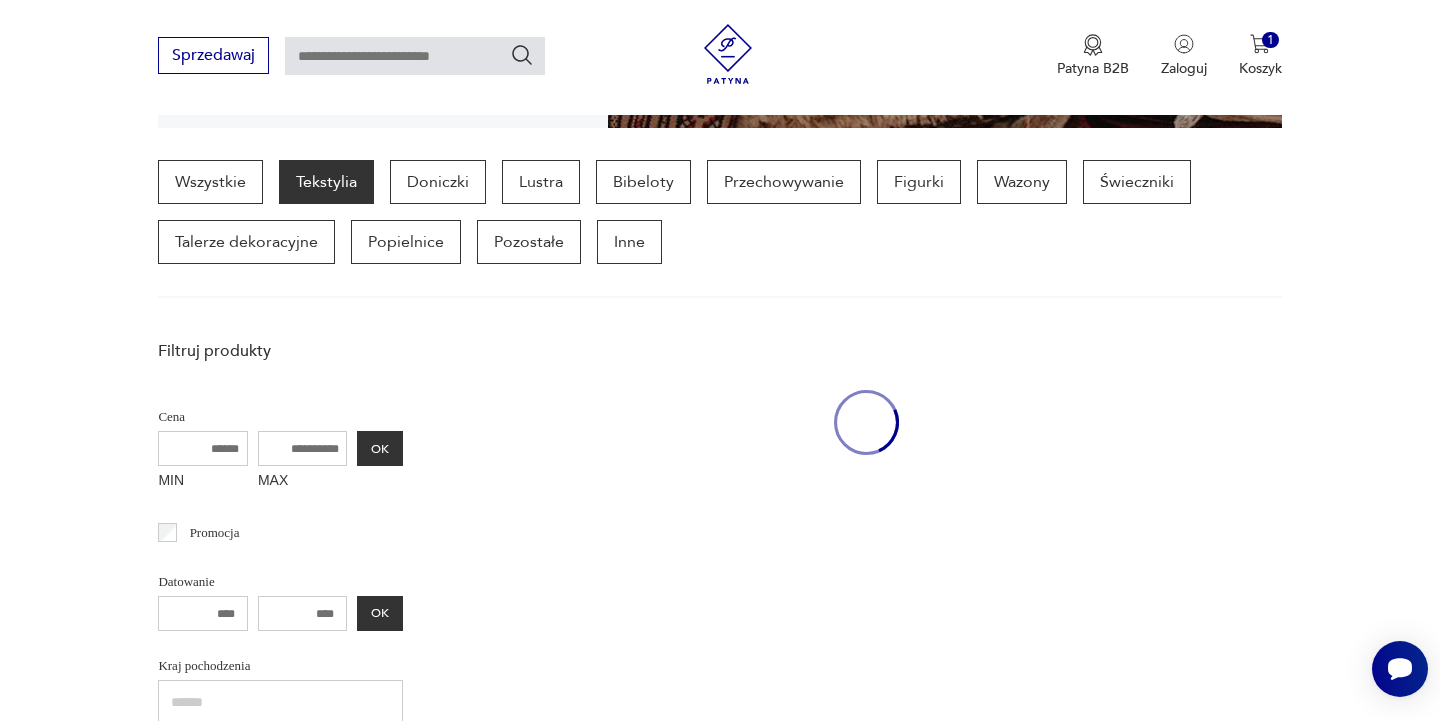 scroll, scrollTop: 532, scrollLeft: 0, axis: vertical 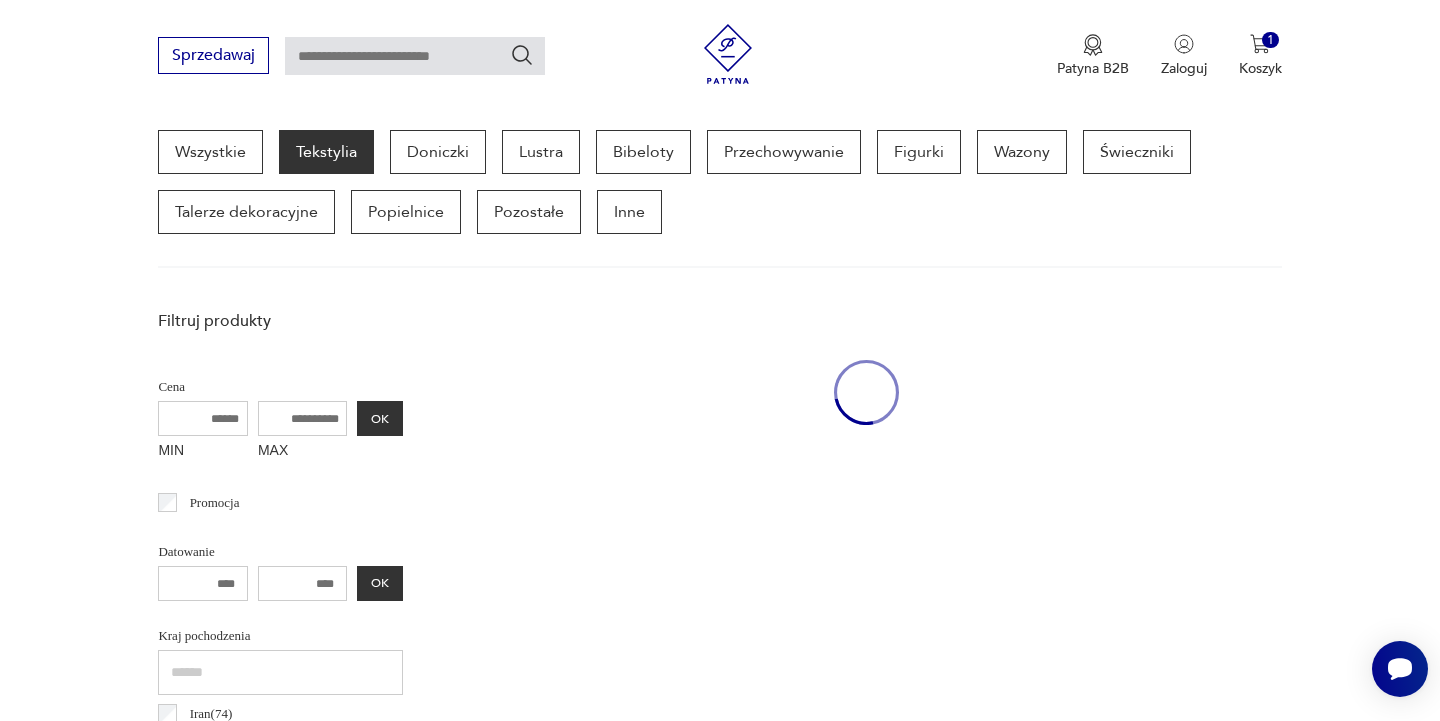 click on "Filtruj produkty Cena MIN MAX OK Promocja Datowanie OK Kraj pochodzenia Iran  ( 74 ) Polska  ( 40 ) Szwecja  ( 23 ) Indie  ( 19 ) Pakistan  ( 19 ) Niemcy  ( 10 ) Turcja  ( 8 ) Afganistan  ( 7 ) Producent Projektant Typ dywan / dywanik inne kilim koc / narzuta serweta / obrus tkanina zasłony / firany Stan przedmiotu Klasyk Kolor Tag art deco Bauhaus Bavaria black friday Cepelia ceramika Chodzież Ćmielów Wyczyść filtry" at bounding box center [280, 1164] 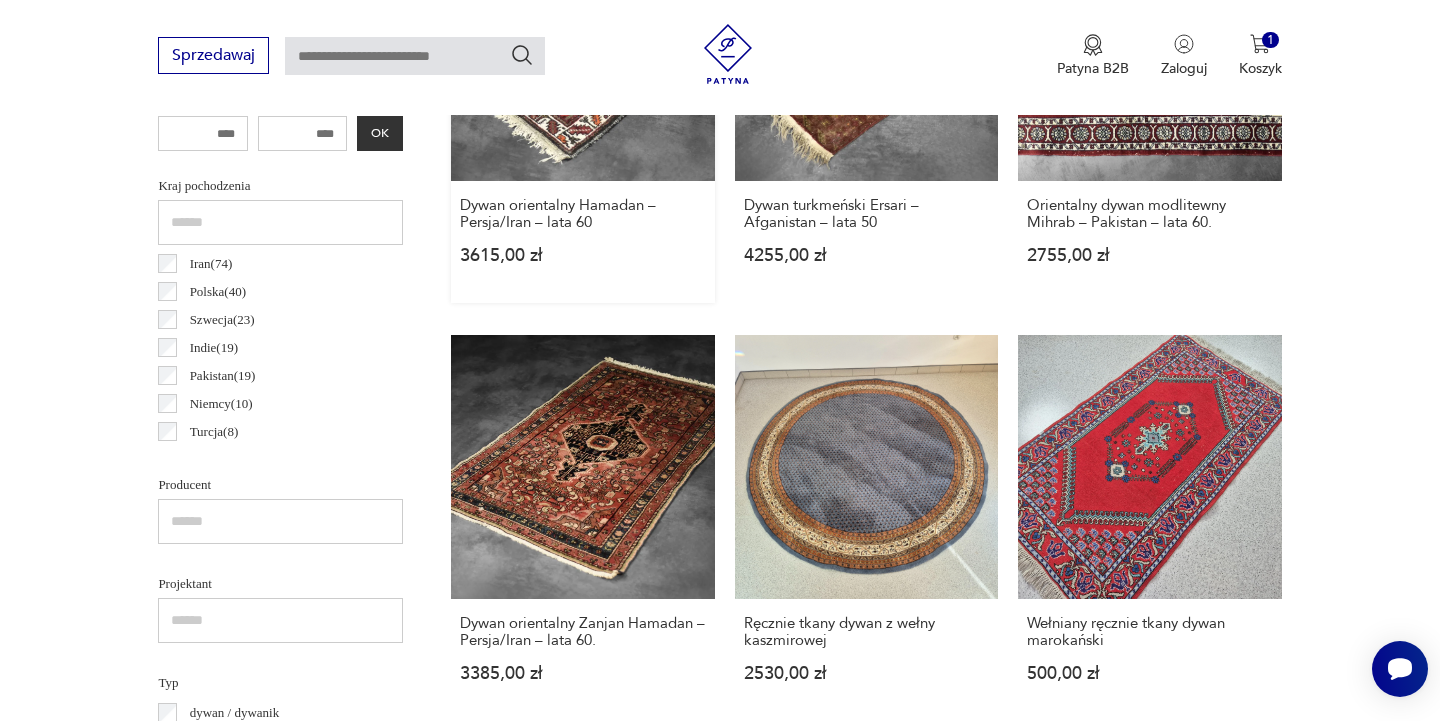click on "Ręcznie tkany dywan z wełny kaszmirowej 2530,00 zł" at bounding box center [866, 660] 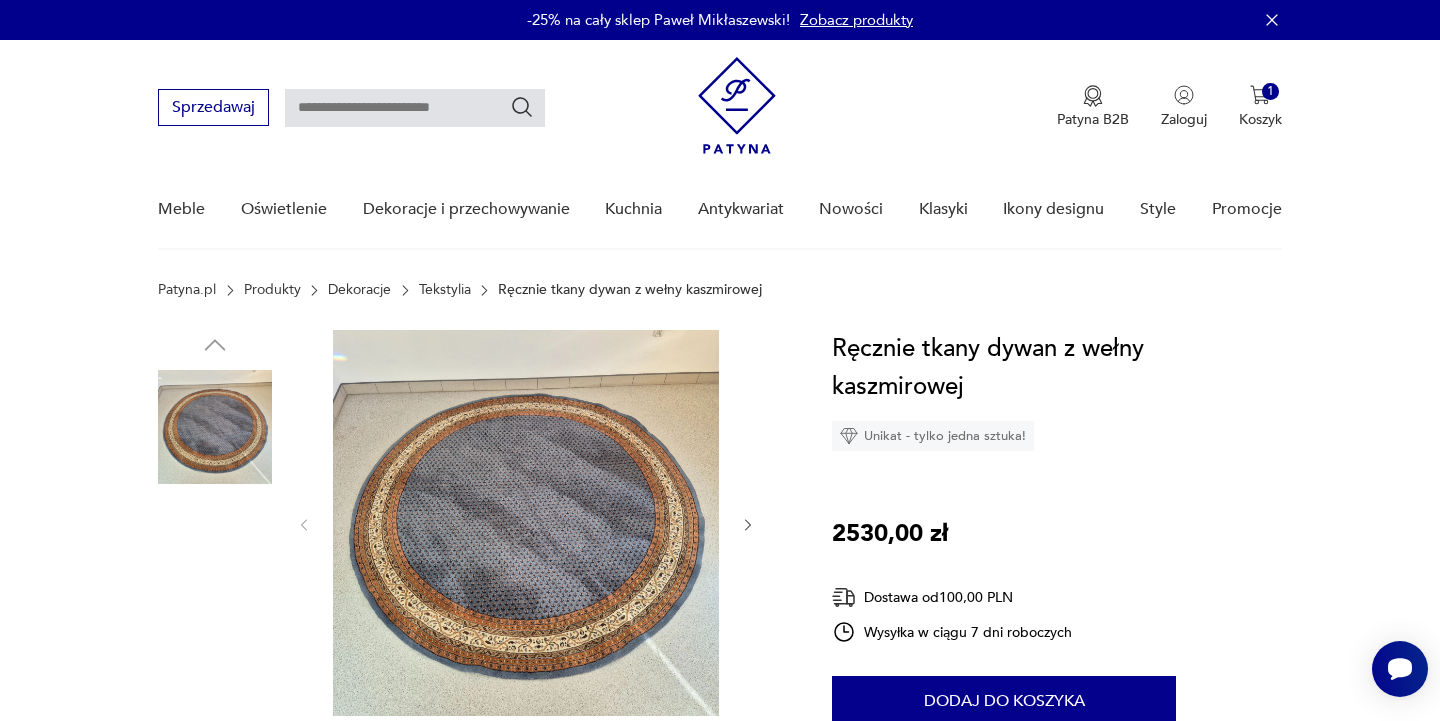 scroll, scrollTop: 0, scrollLeft: 0, axis: both 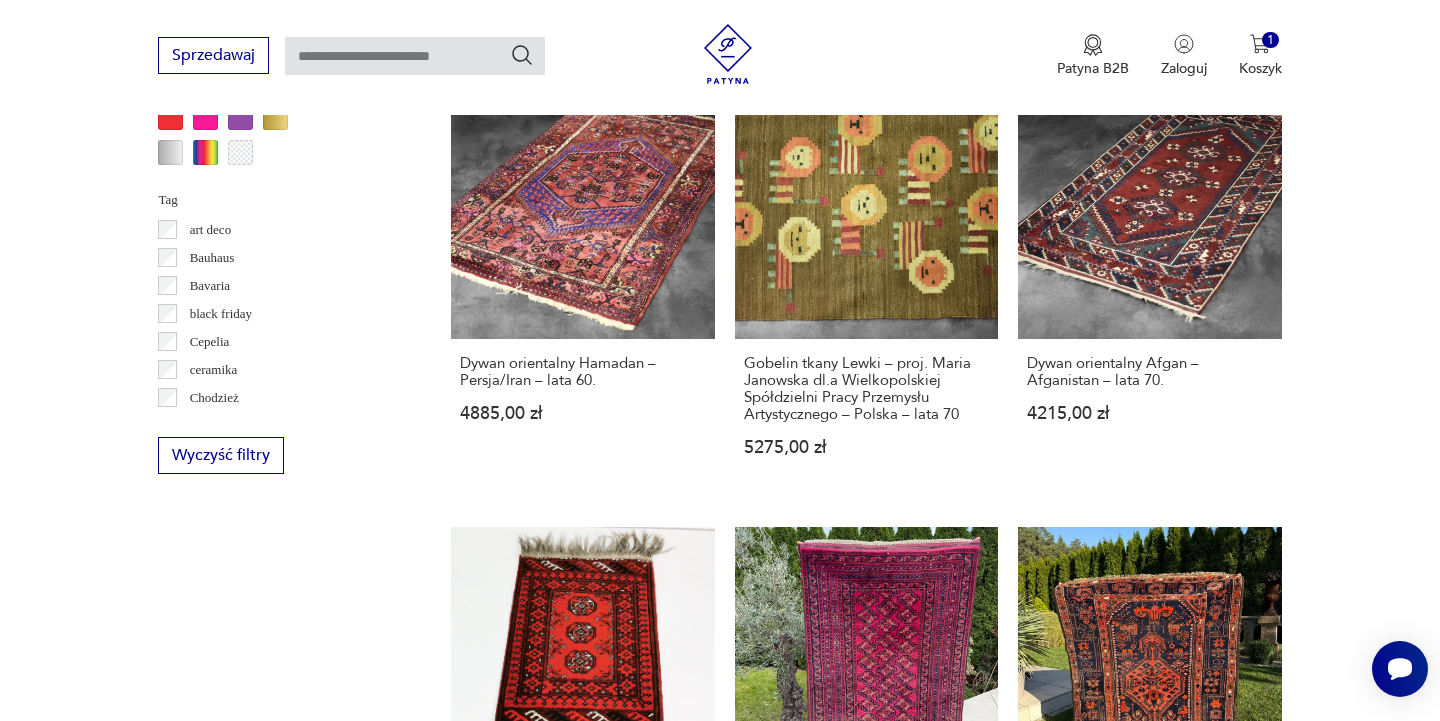 click on "2" at bounding box center (866, 1417) 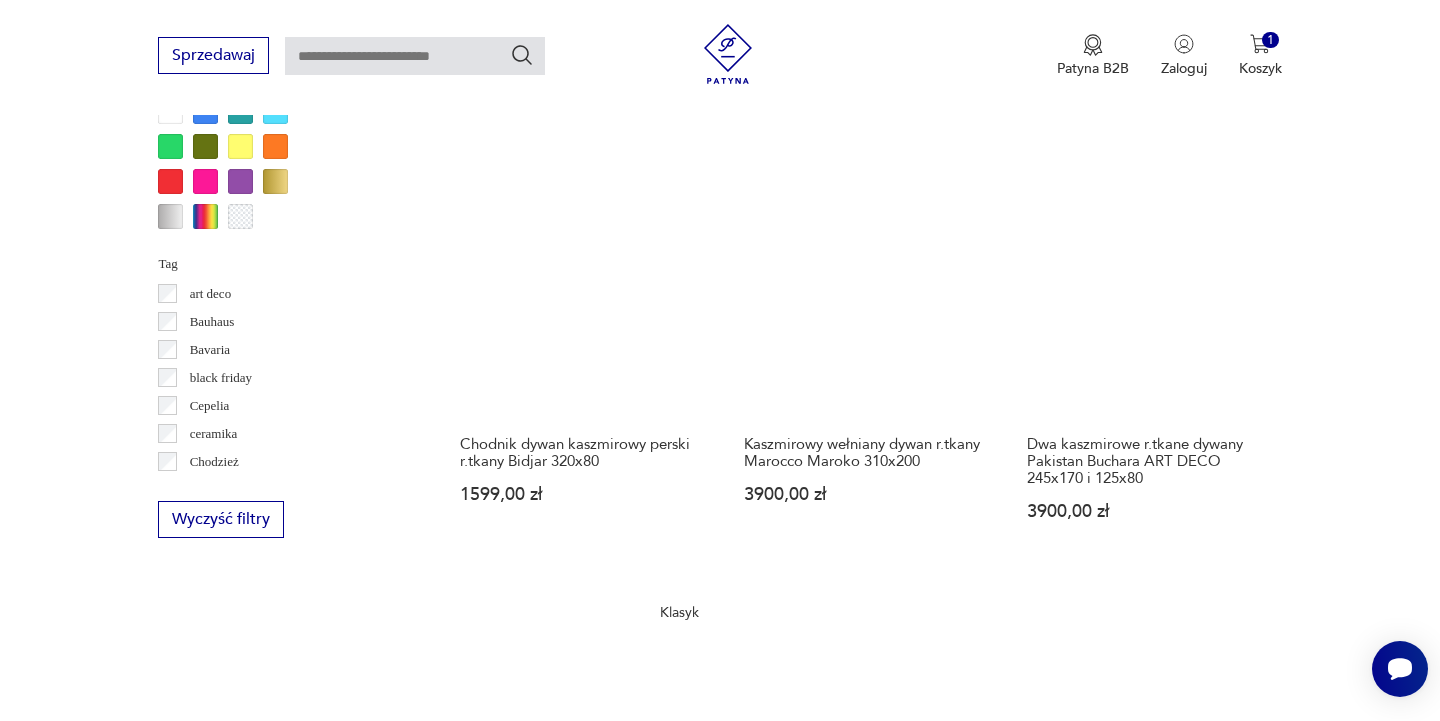 scroll, scrollTop: 2015, scrollLeft: 0, axis: vertical 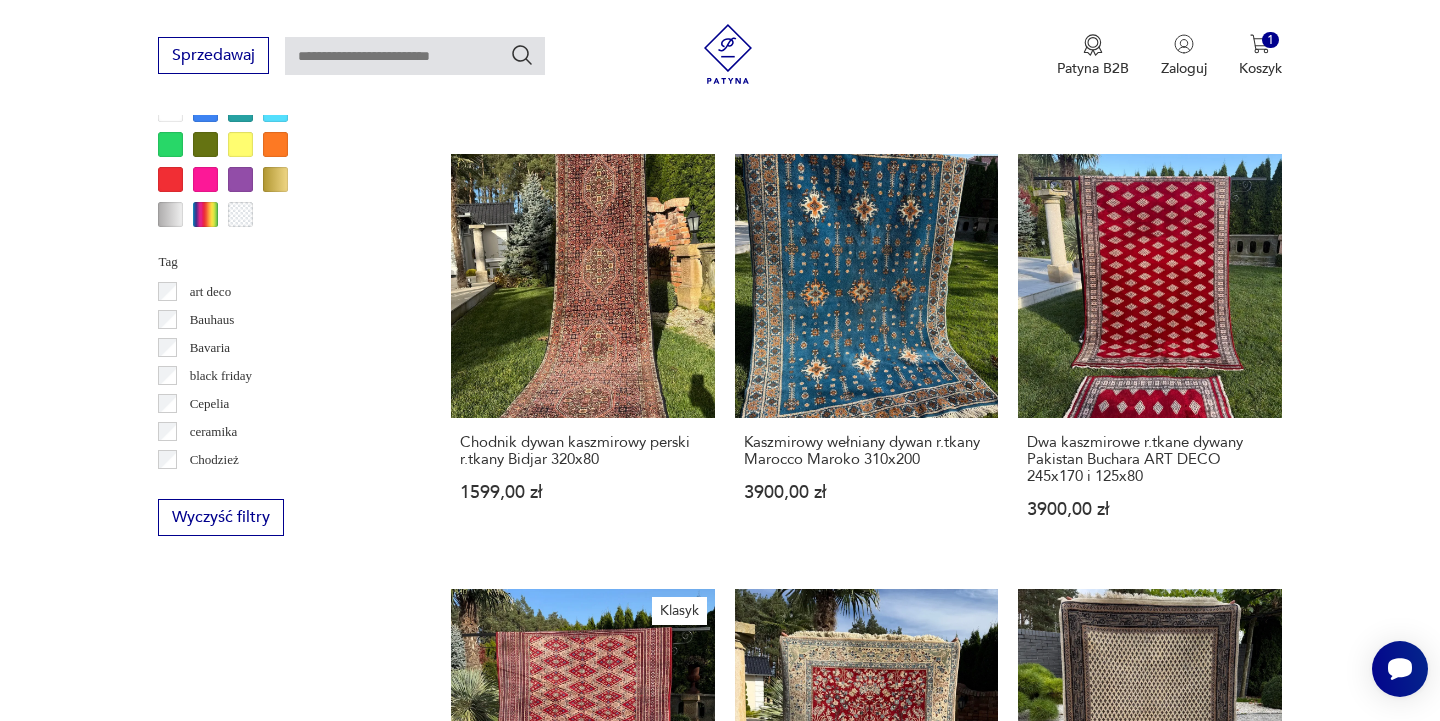 click on "3" at bounding box center [912, 1496] 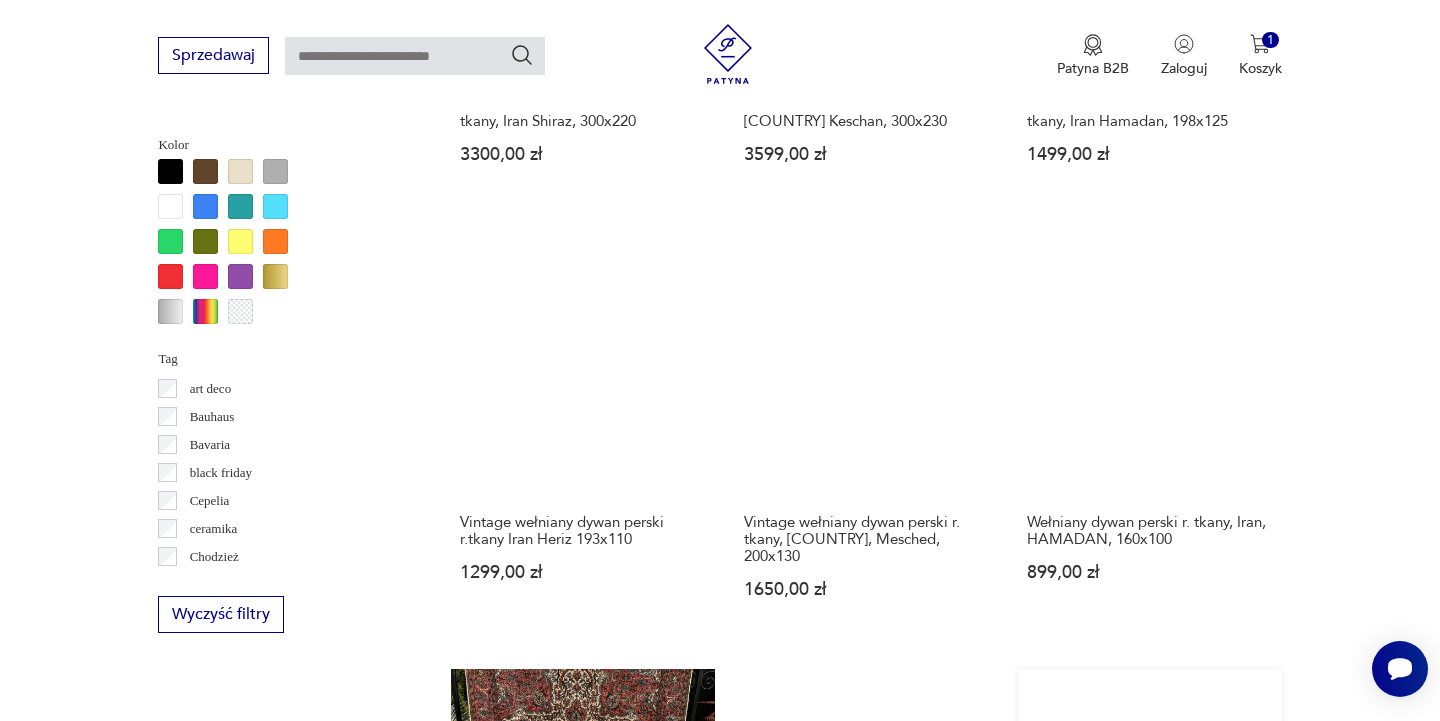 scroll, scrollTop: 1919, scrollLeft: 0, axis: vertical 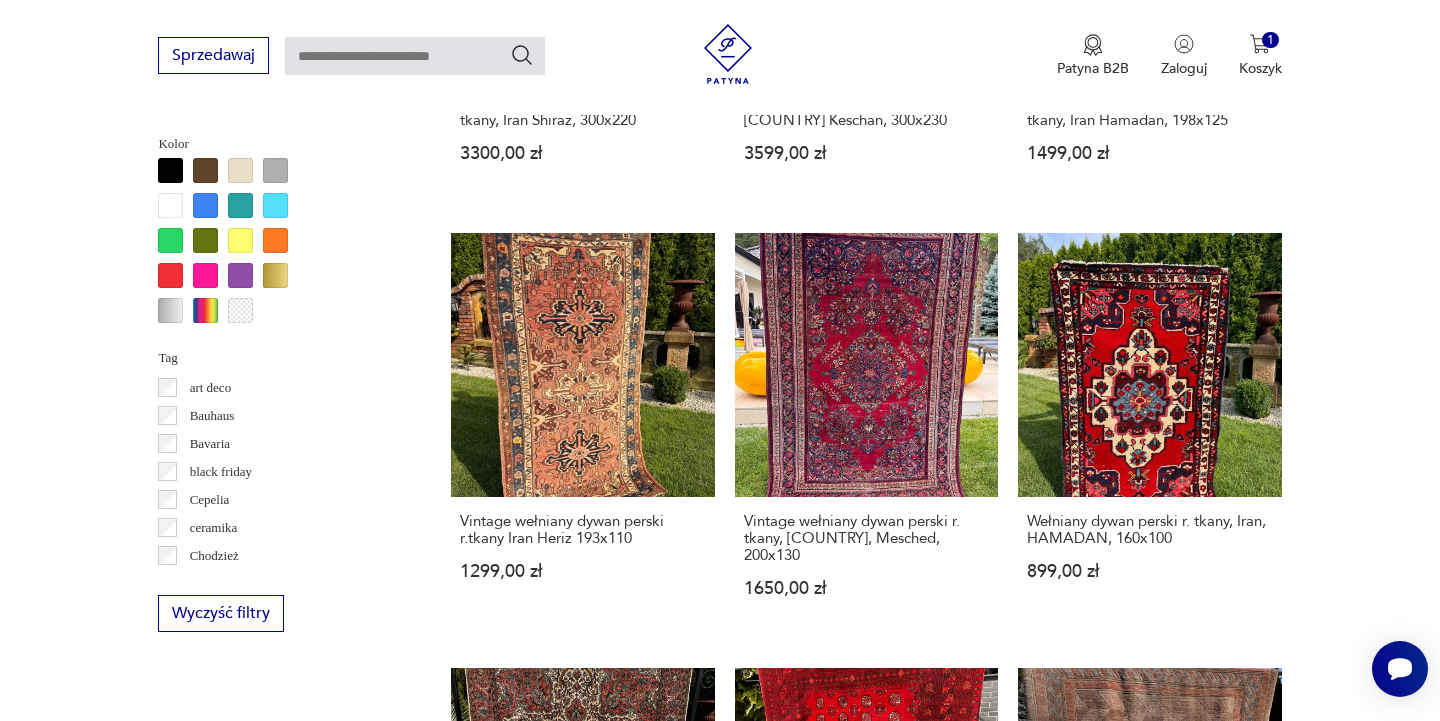 click on "4" at bounding box center [958, 1558] 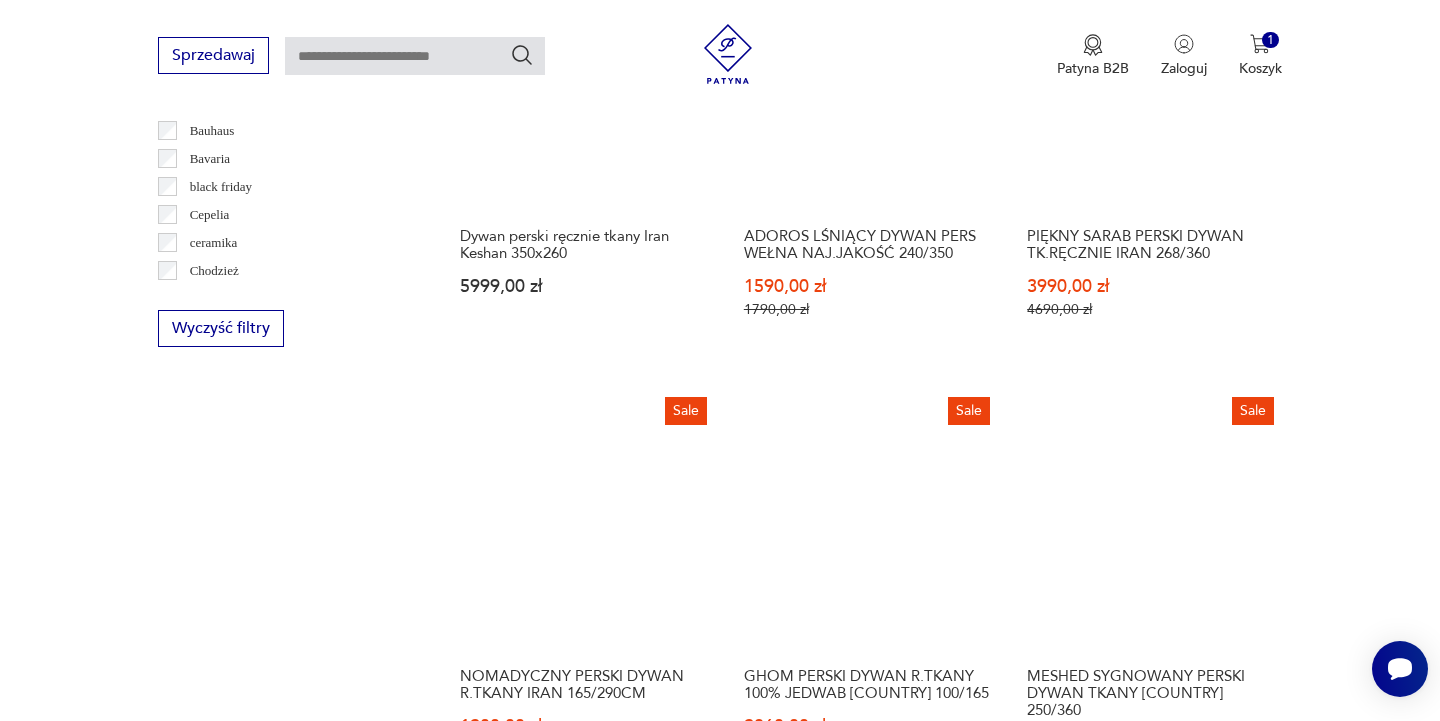 scroll, scrollTop: 2209, scrollLeft: 0, axis: vertical 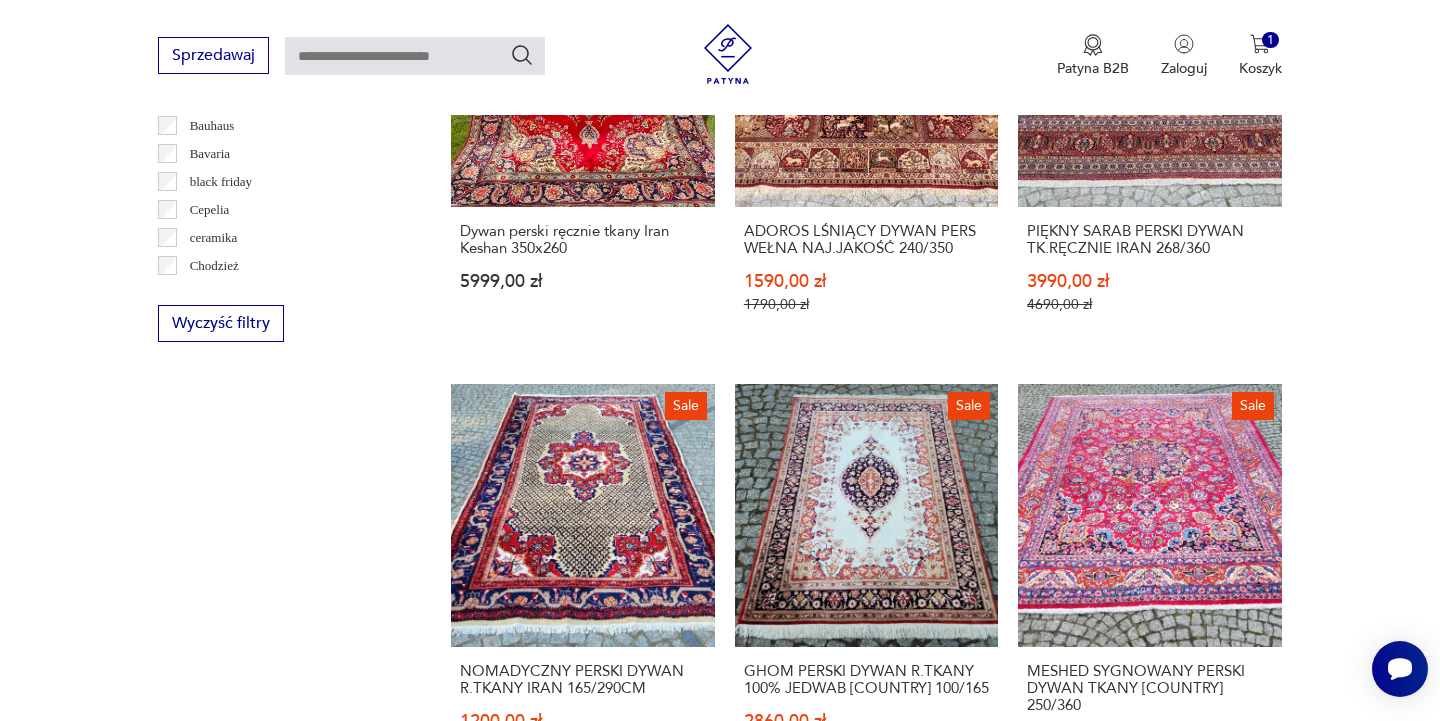 click 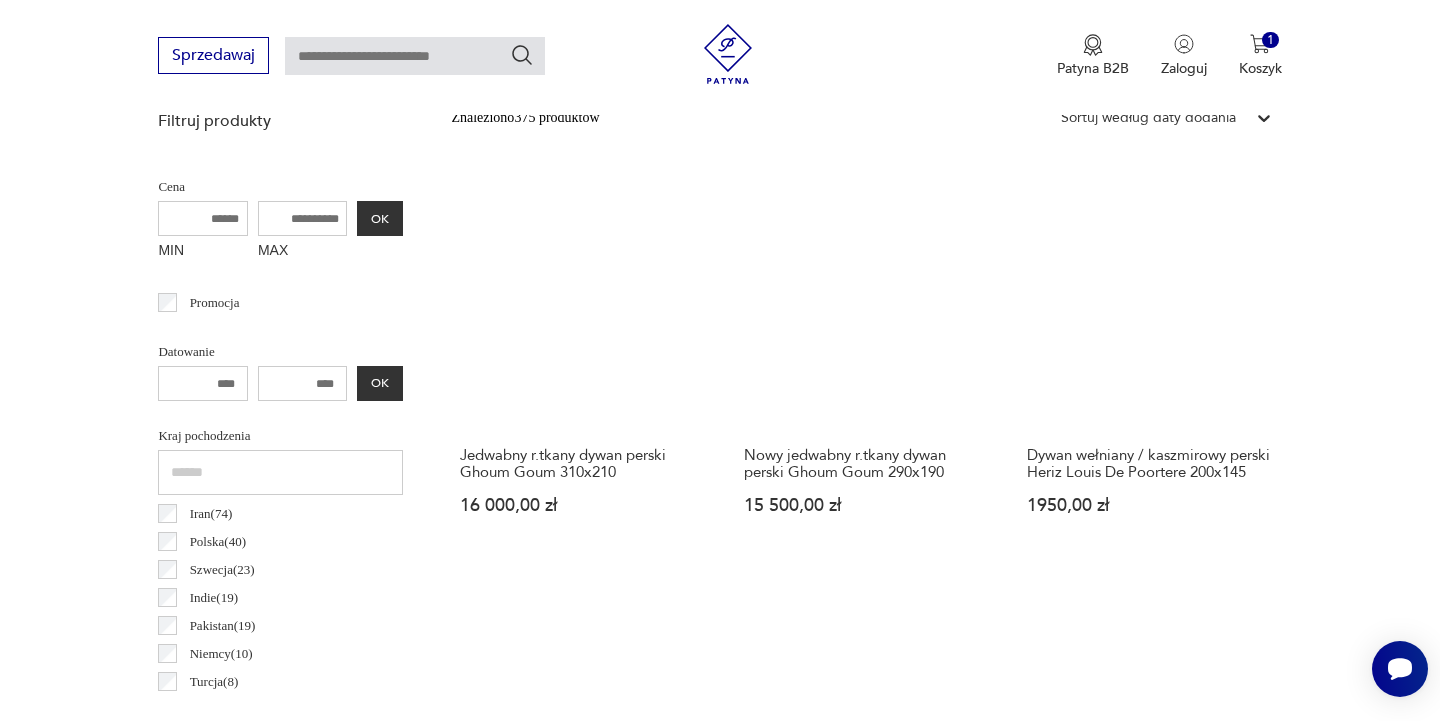 scroll, scrollTop: 532, scrollLeft: 0, axis: vertical 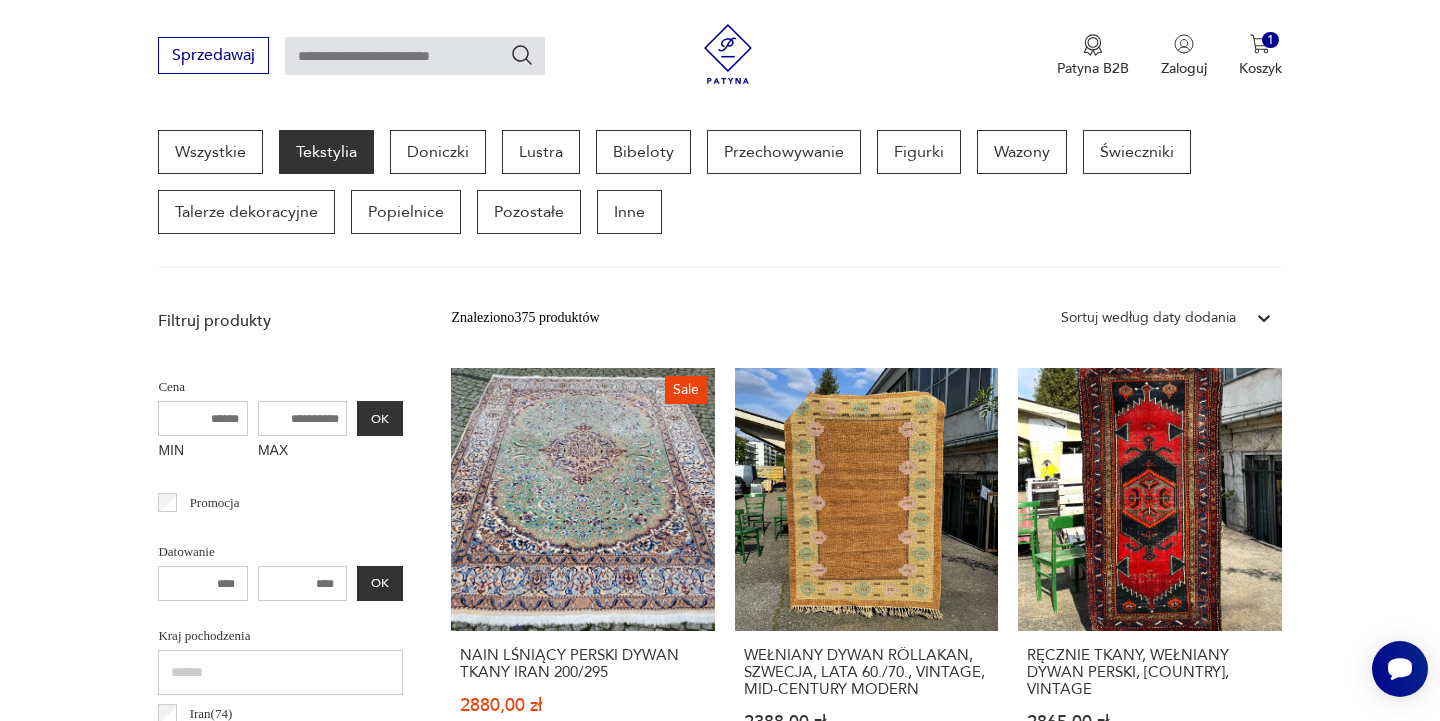 click on "RĘCZNIE TKANY, WEŁNIANY, TURECKI DYWAN, LATA 70., VINTAGE 2865,00 zł" at bounding box center (582, 1017) 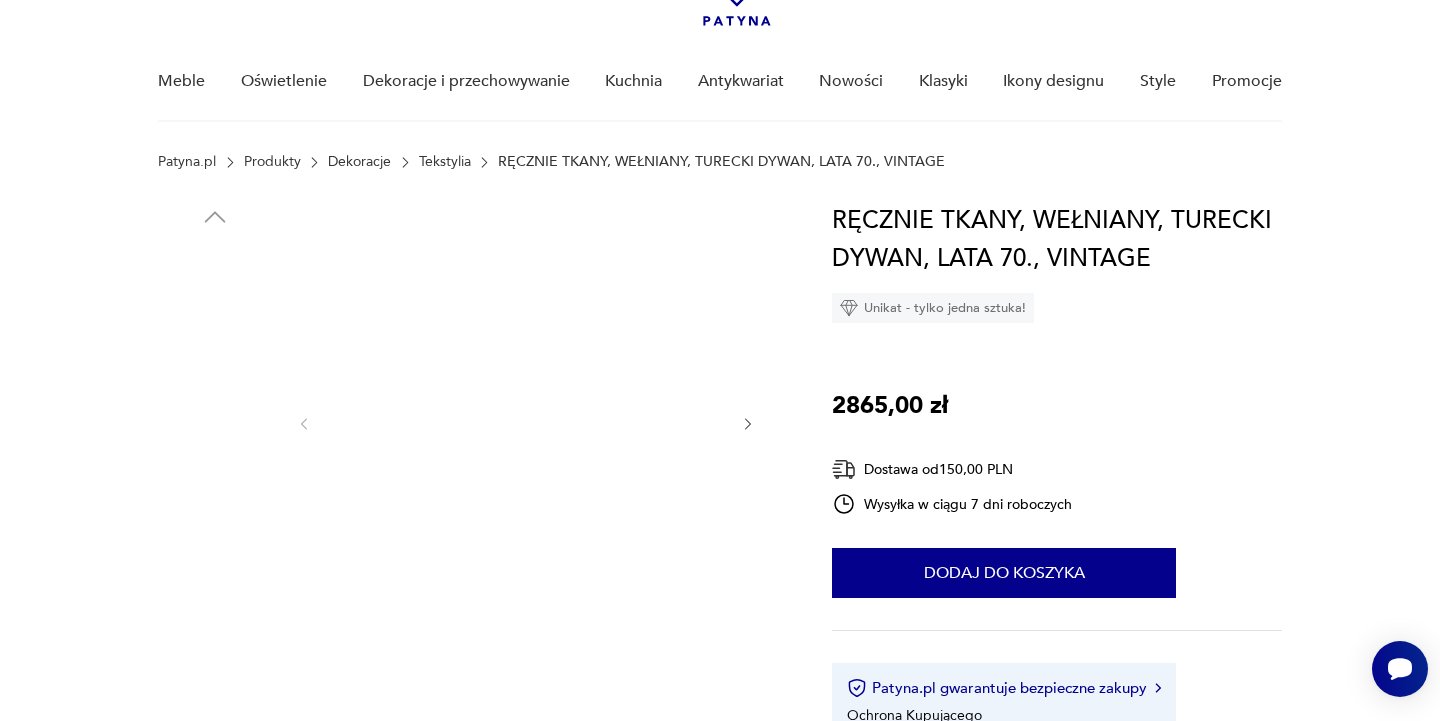 click at bounding box center (215, 492) 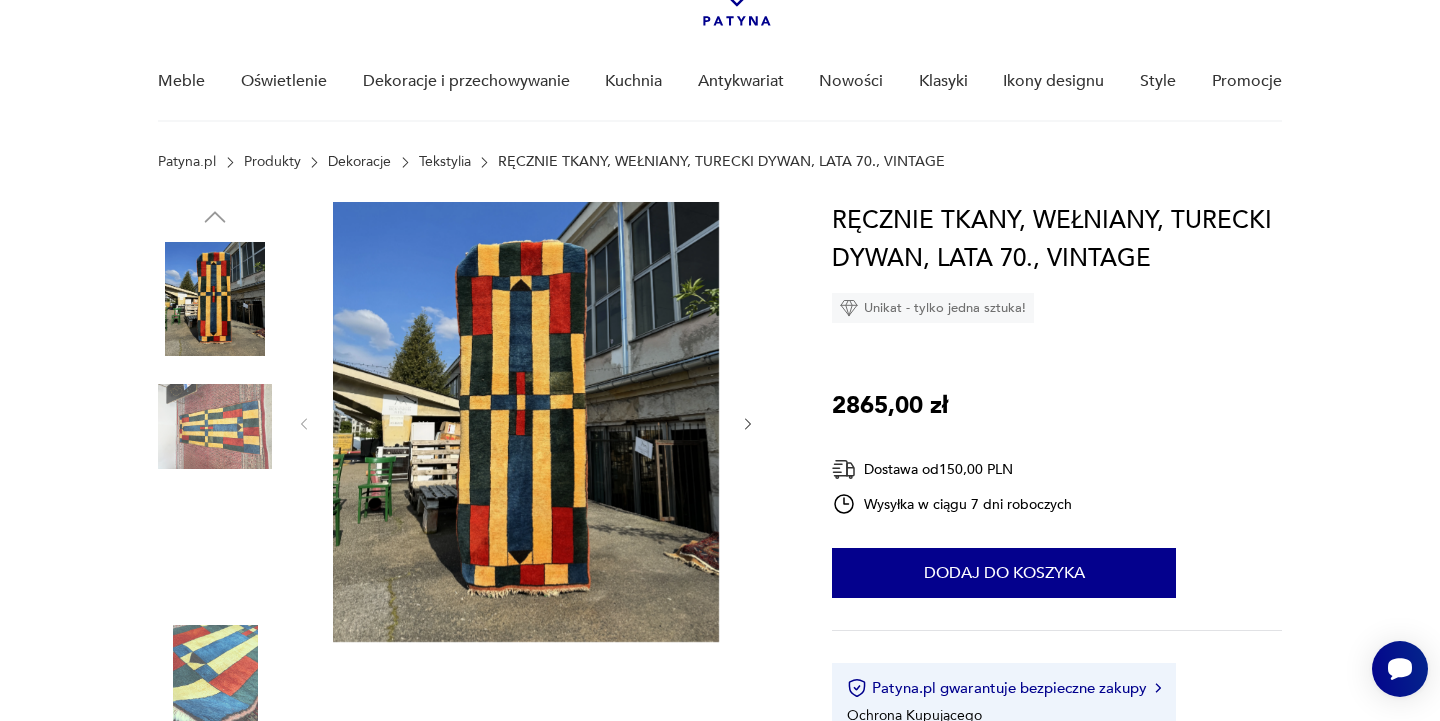 click 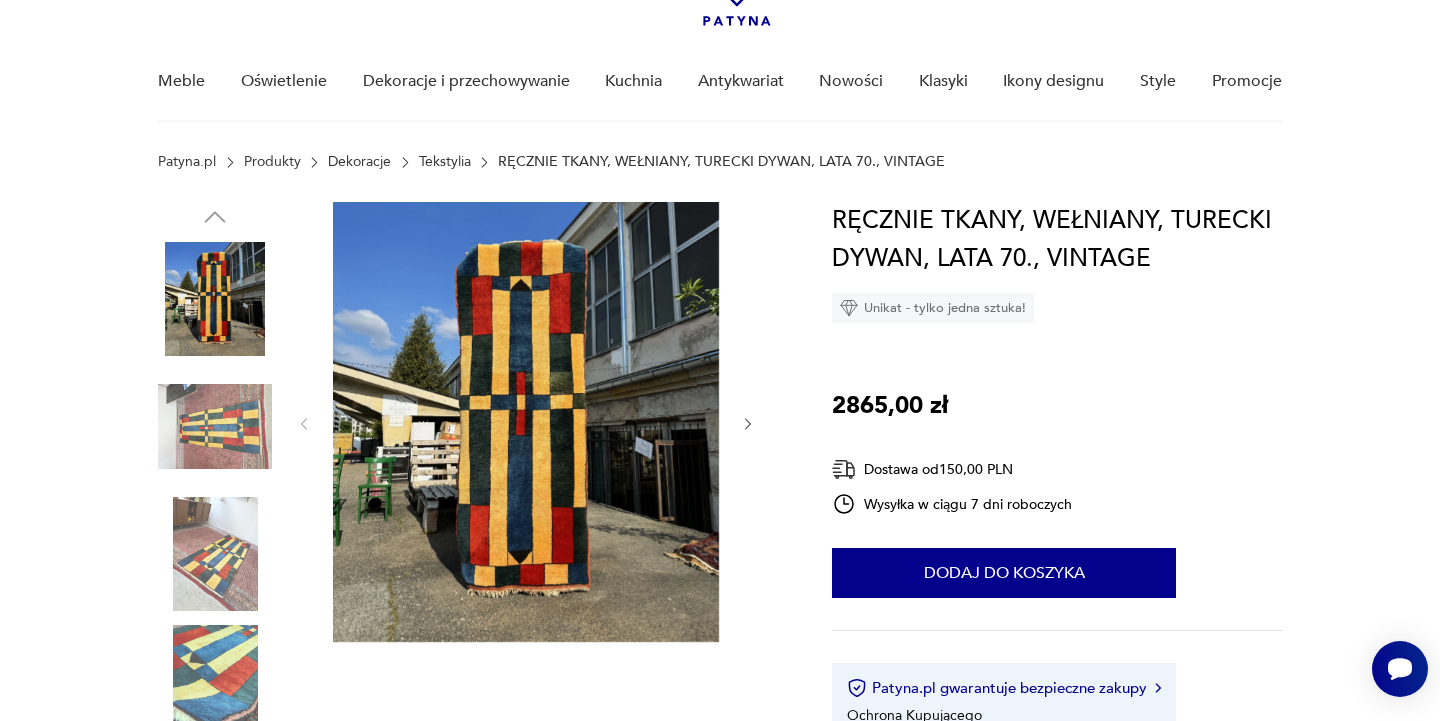 click on "Tekstylia" at bounding box center (445, 162) 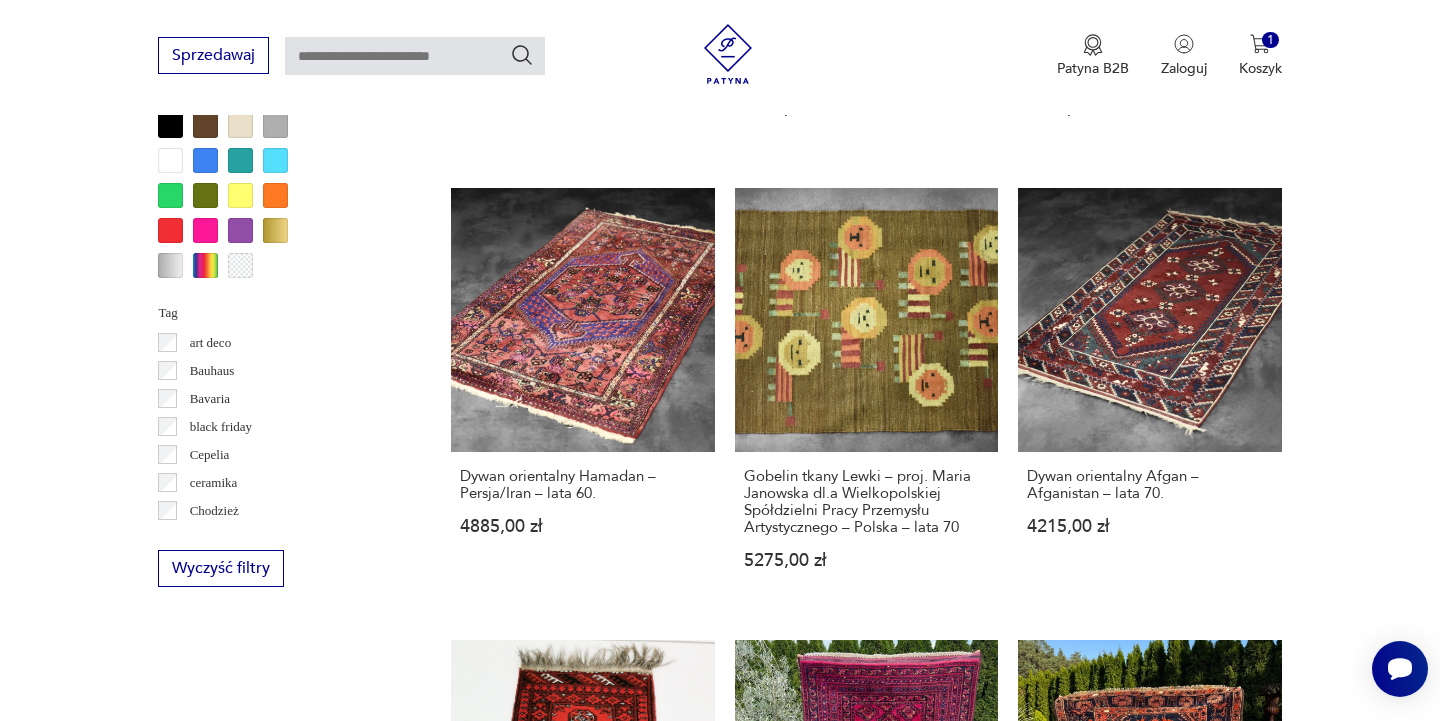 scroll, scrollTop: 1972, scrollLeft: 0, axis: vertical 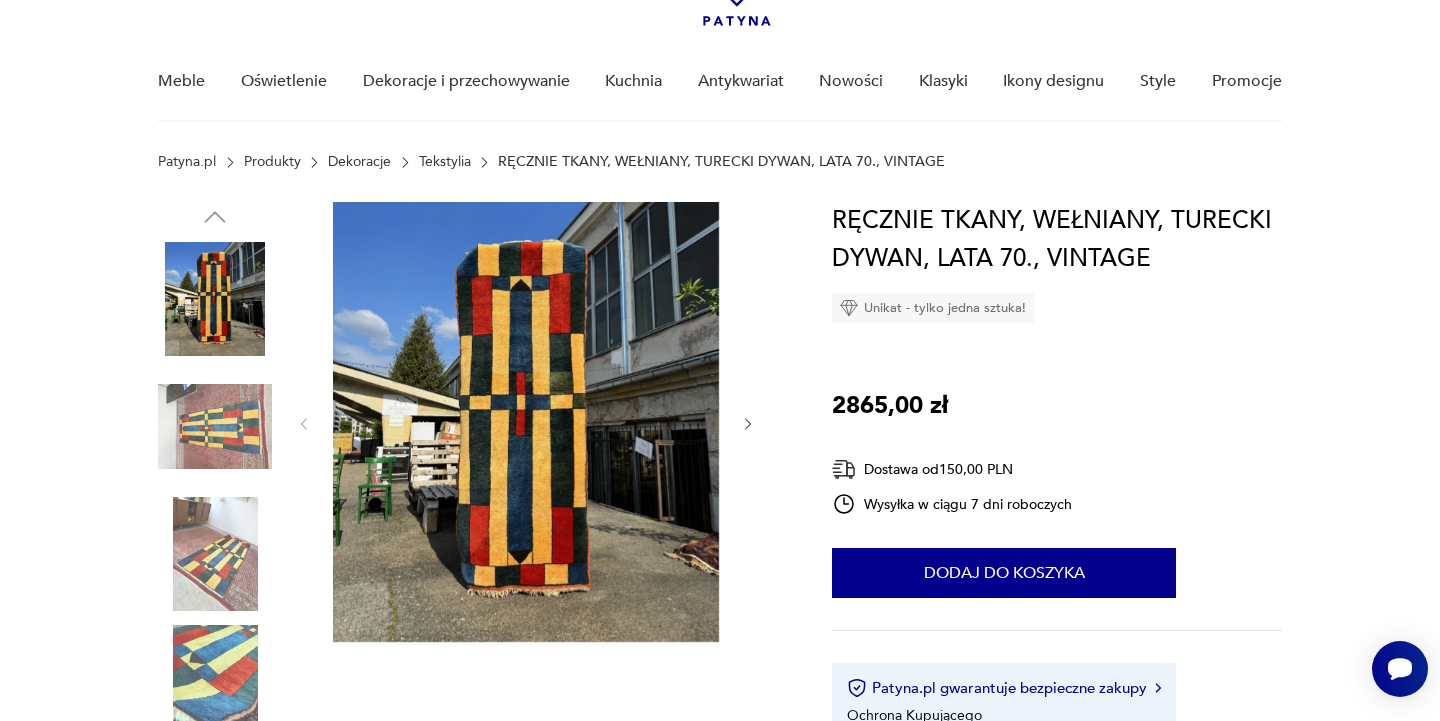 click at bounding box center [526, 422] 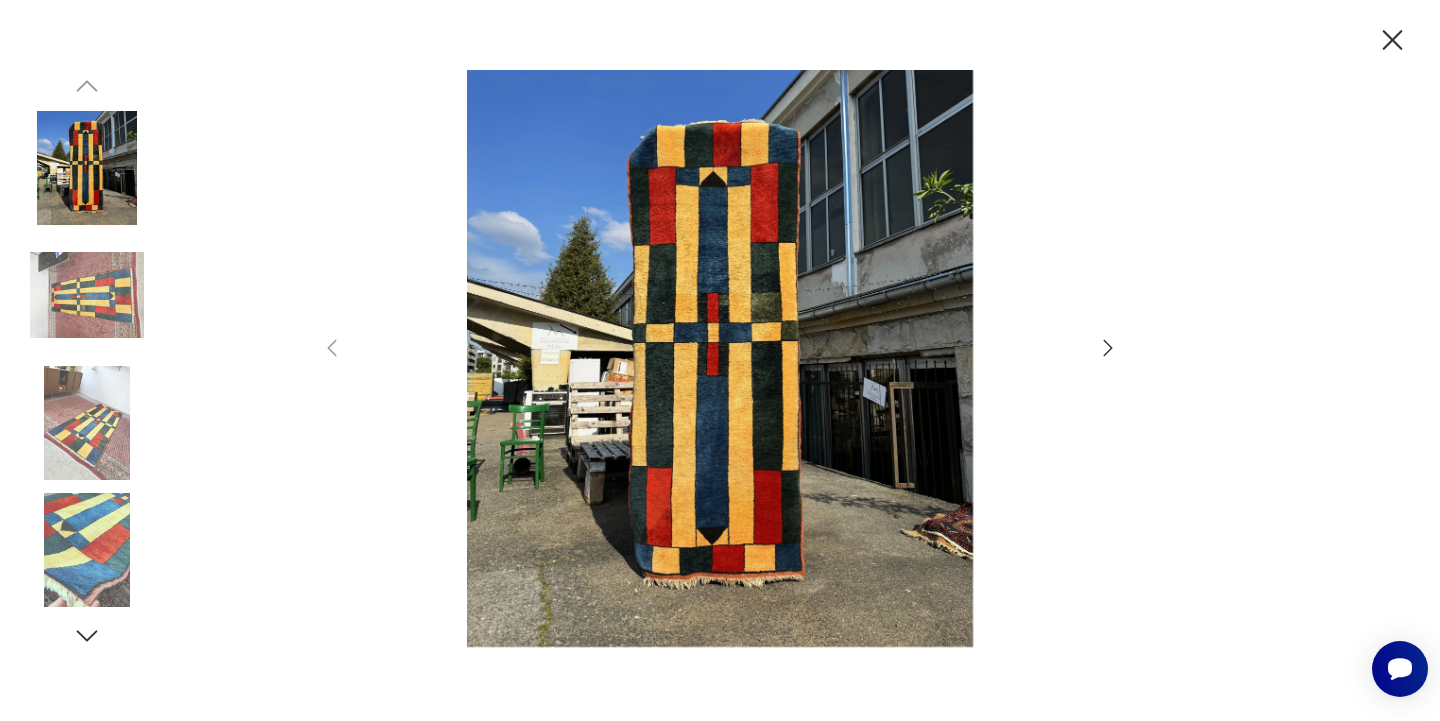 click 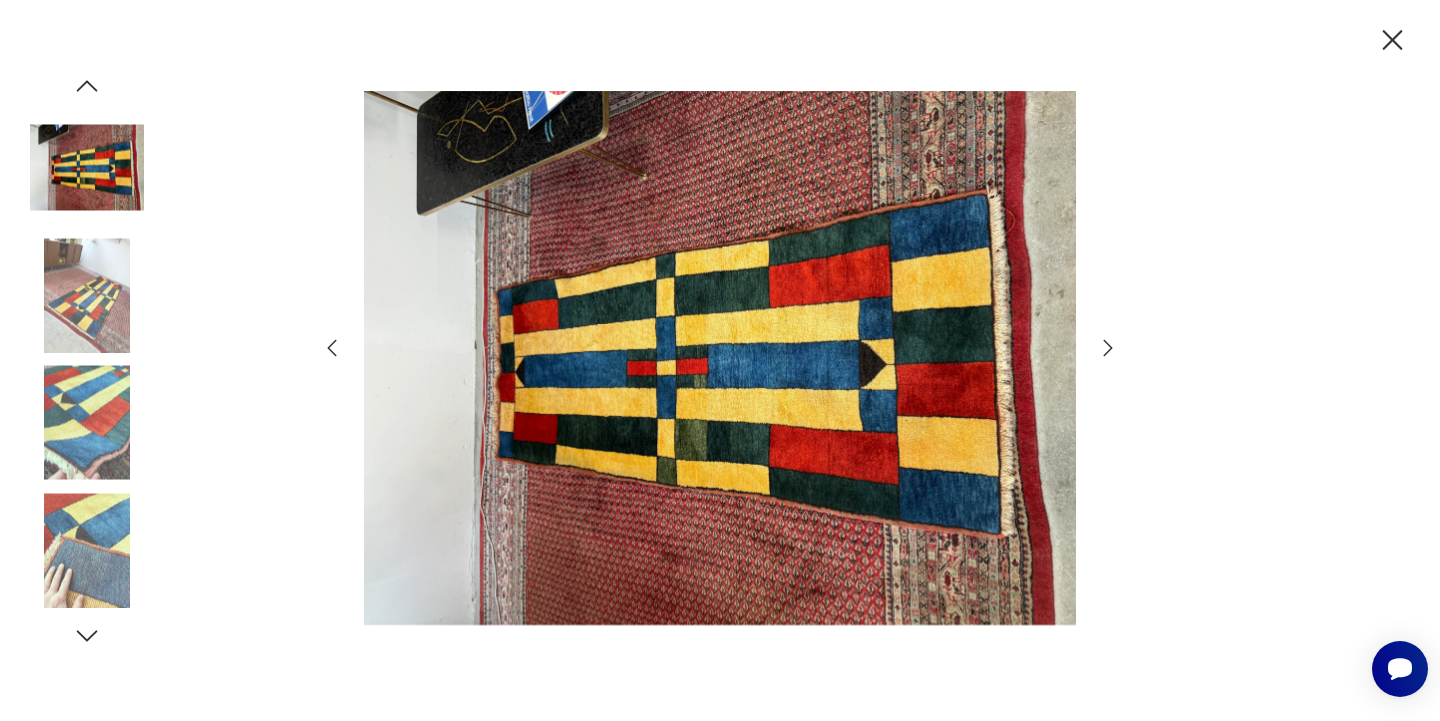 click 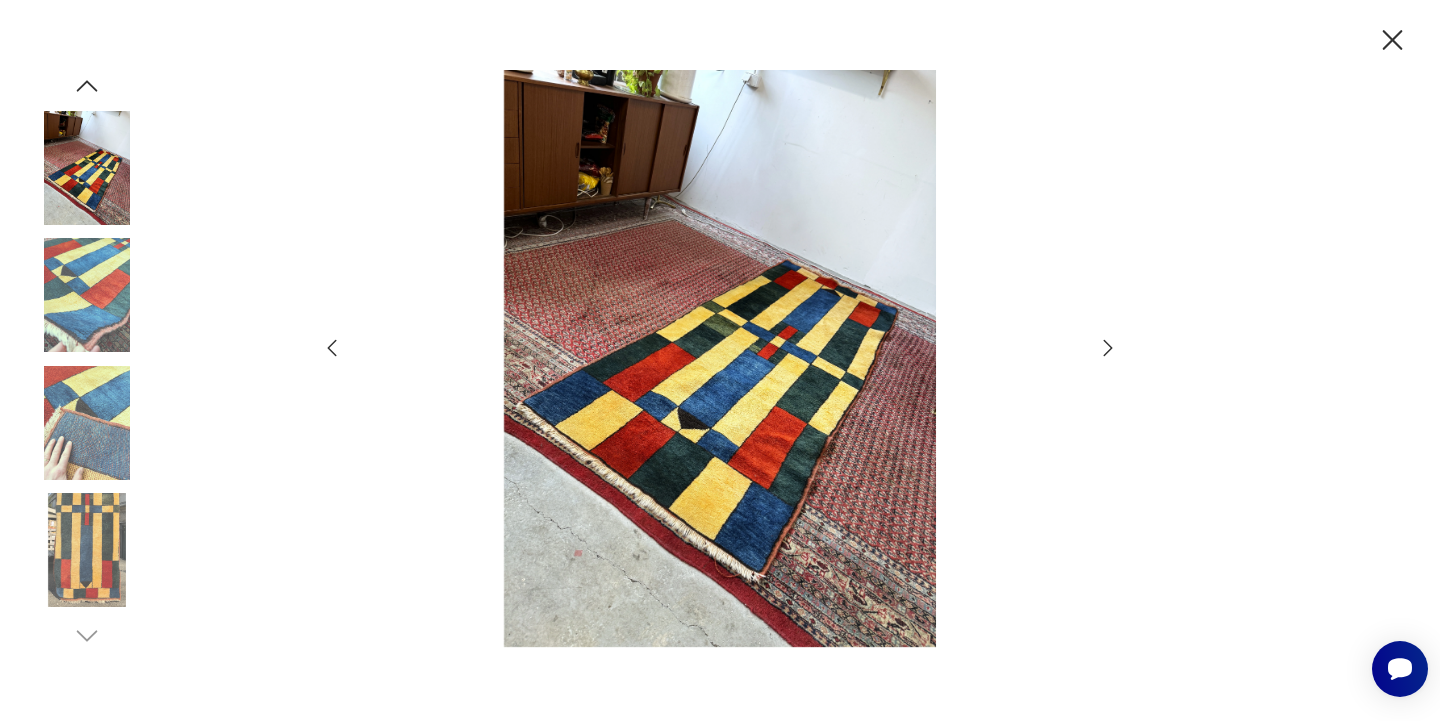 click 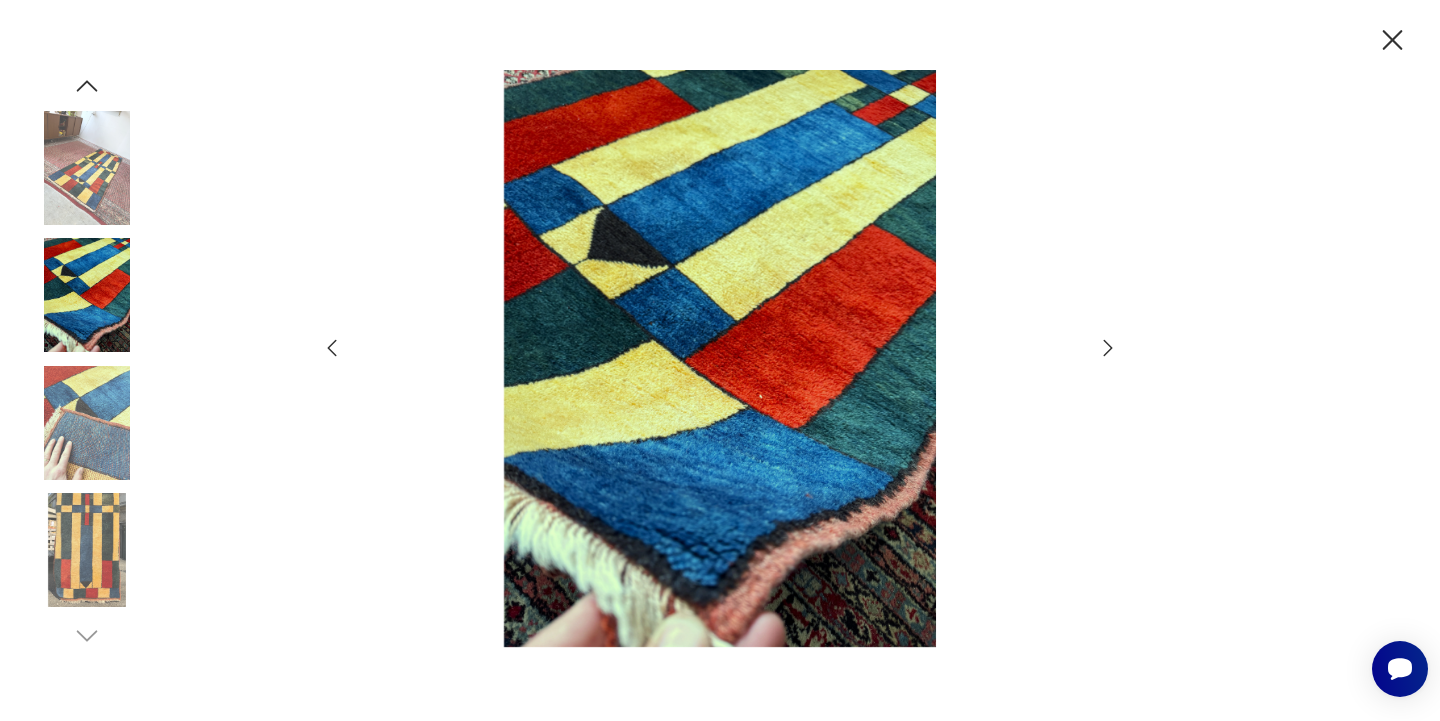 click 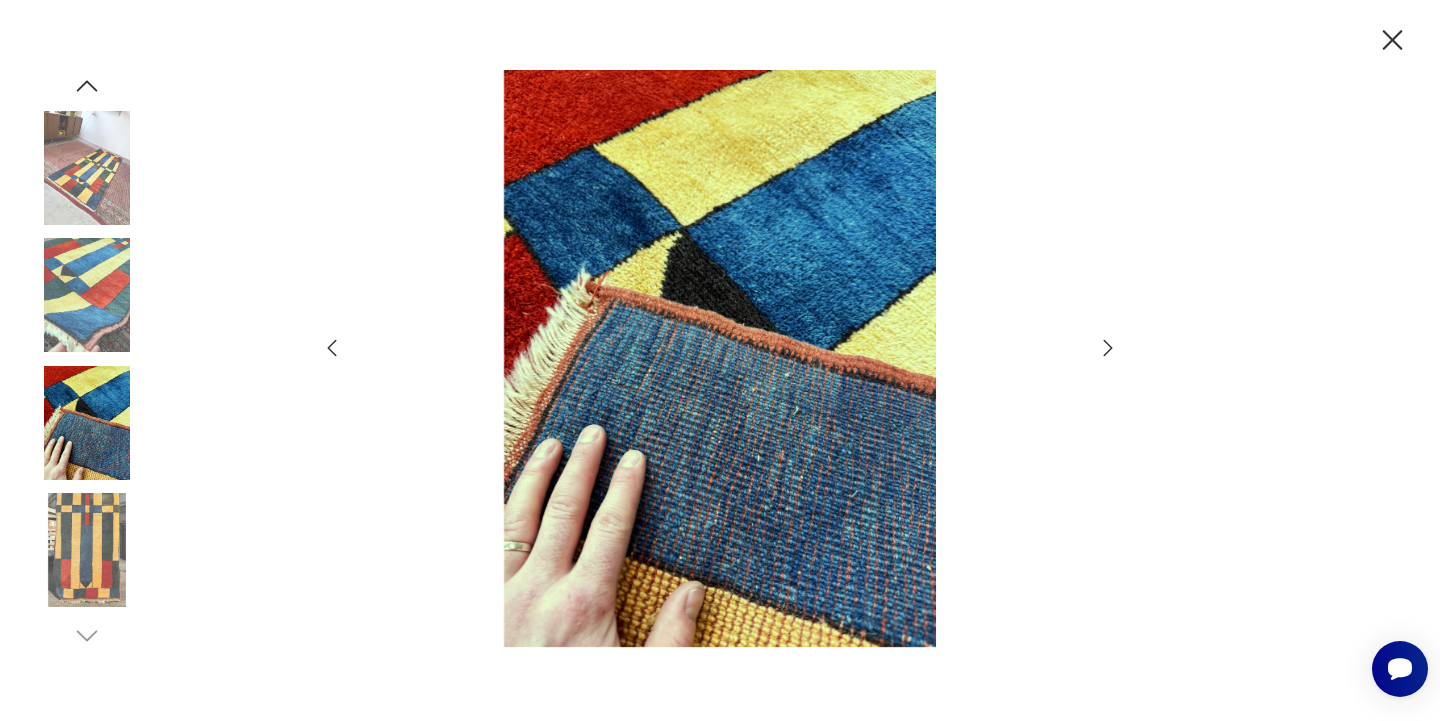 click 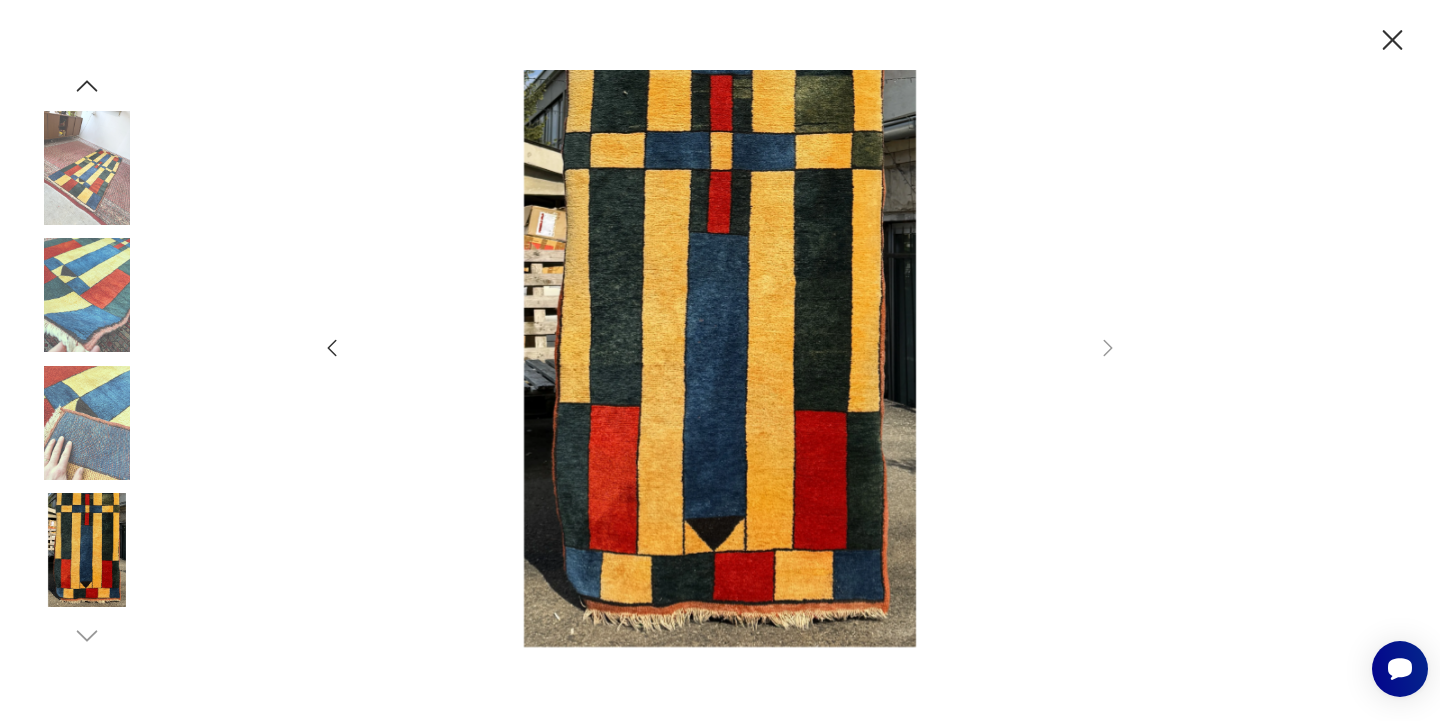 click 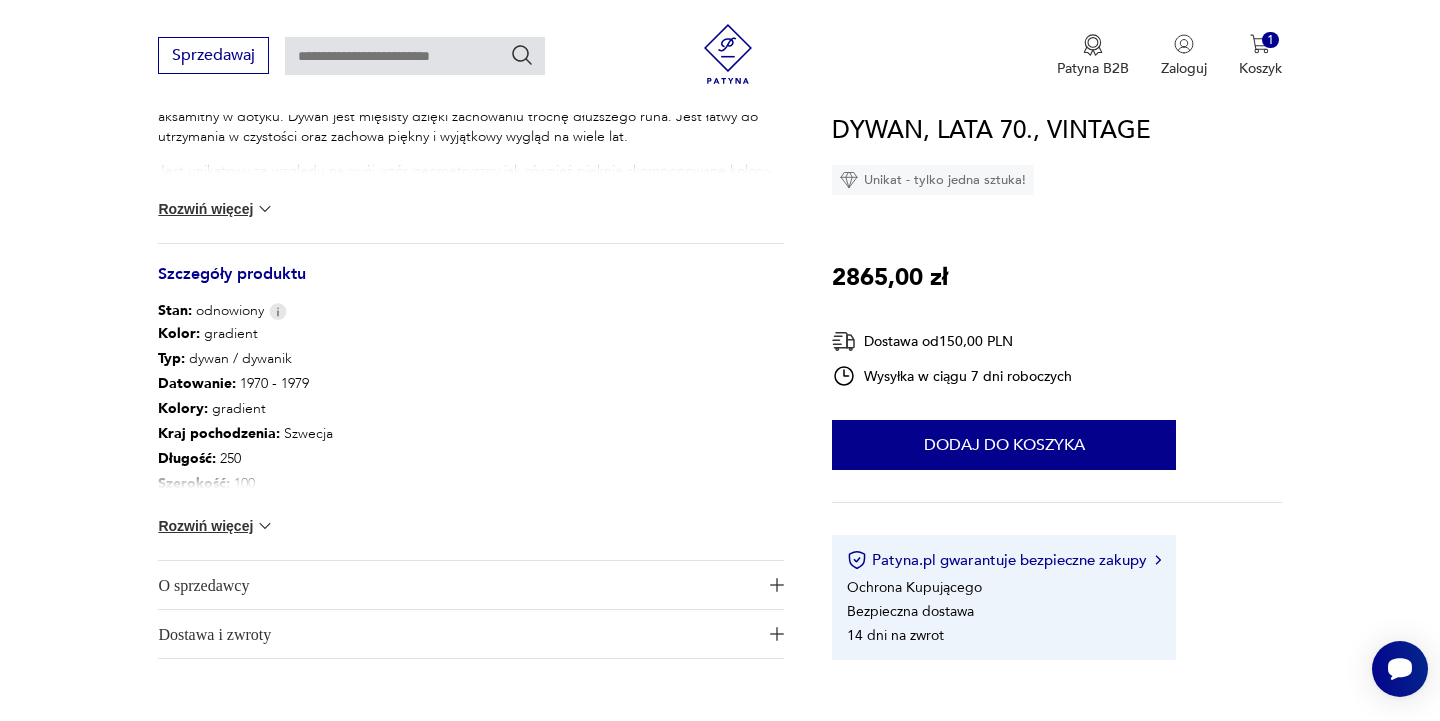 scroll, scrollTop: 963, scrollLeft: 0, axis: vertical 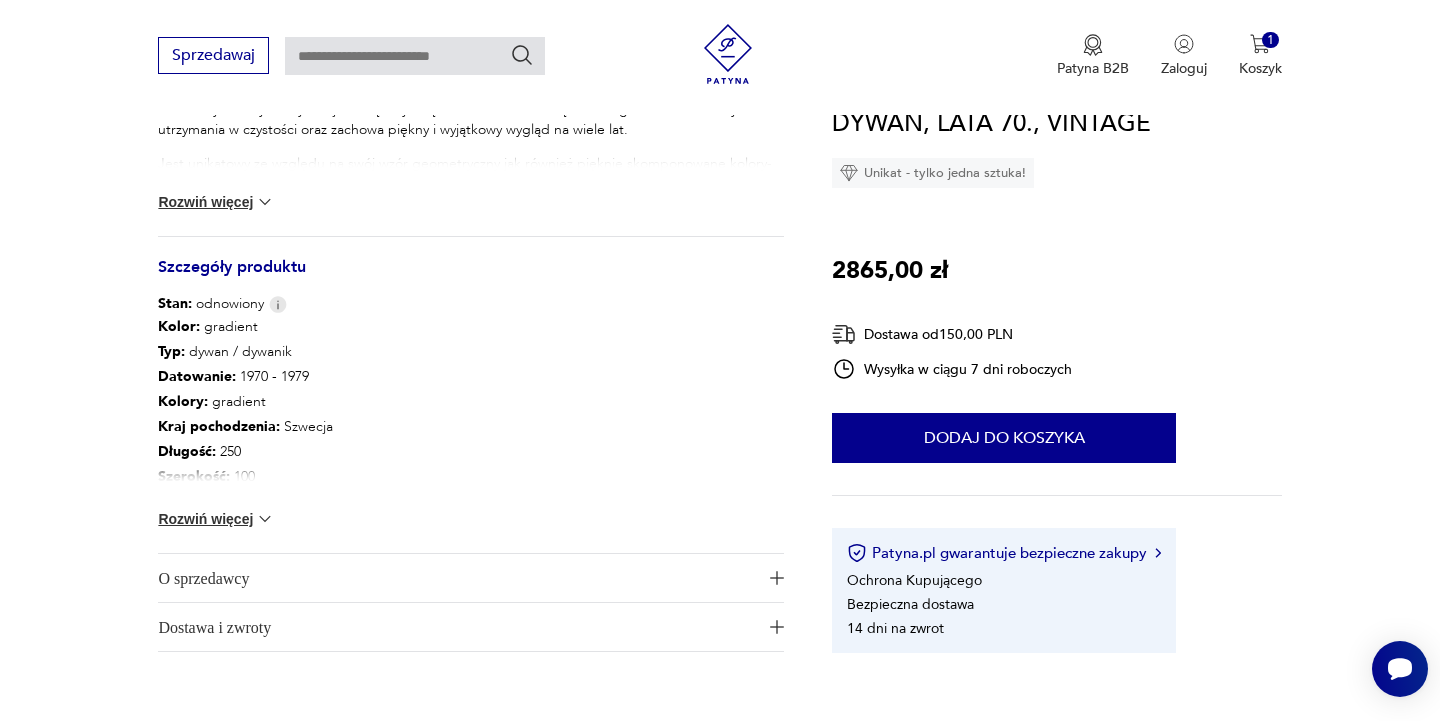 click on "Rozwiń więcej" at bounding box center [216, 519] 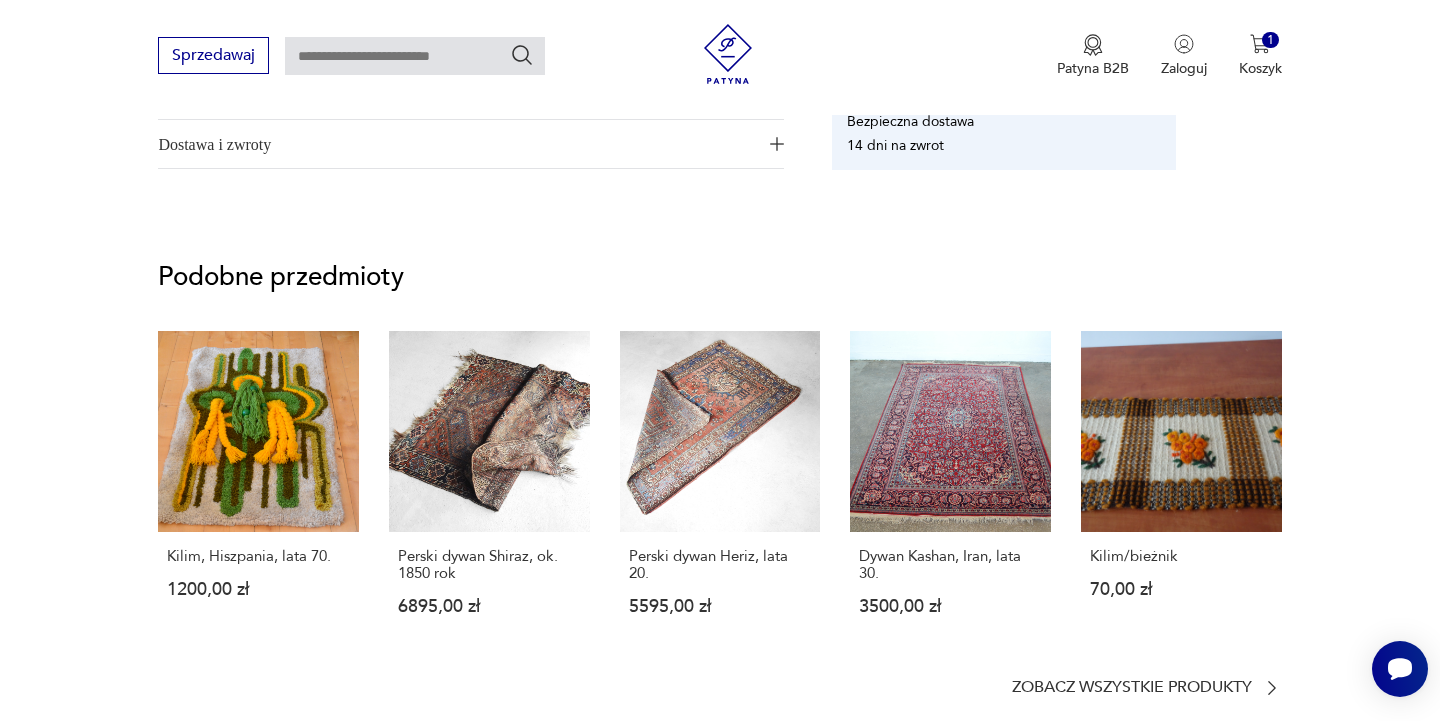 scroll, scrollTop: 0, scrollLeft: 0, axis: both 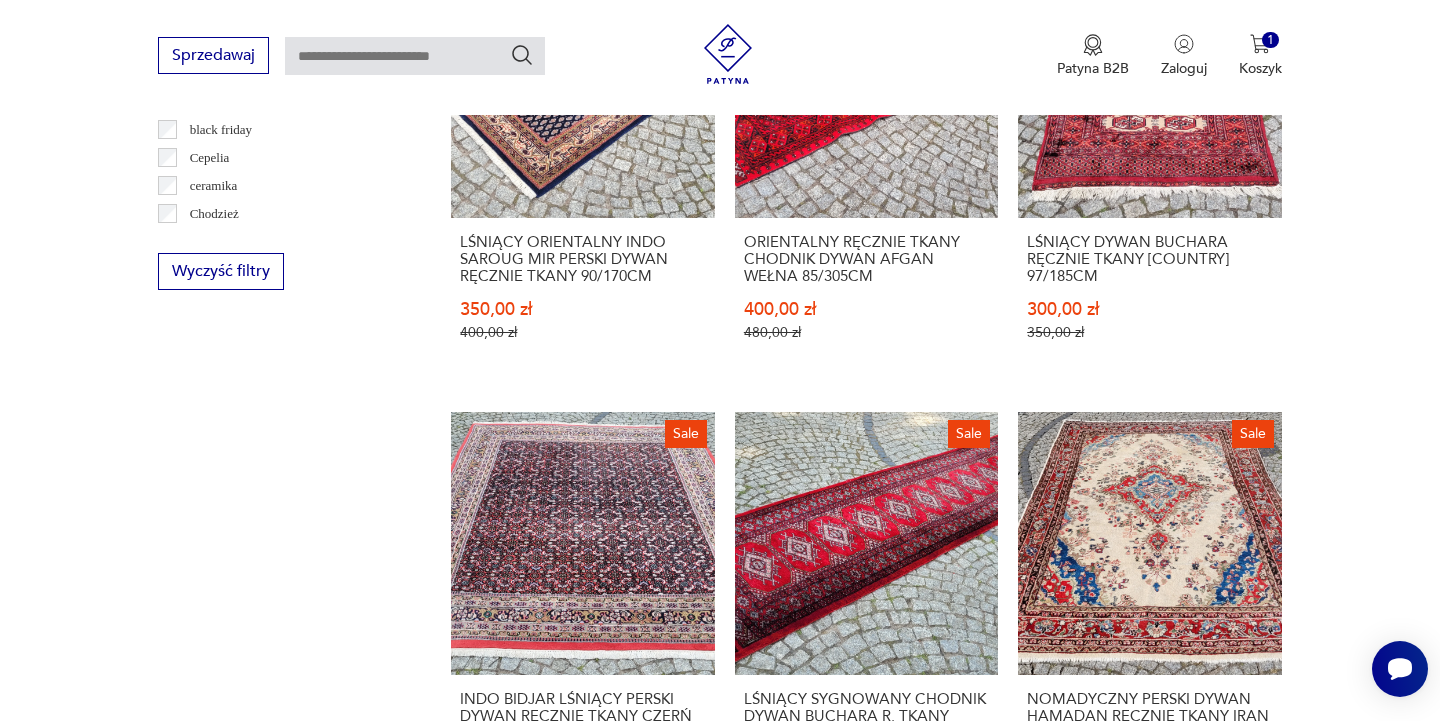 click 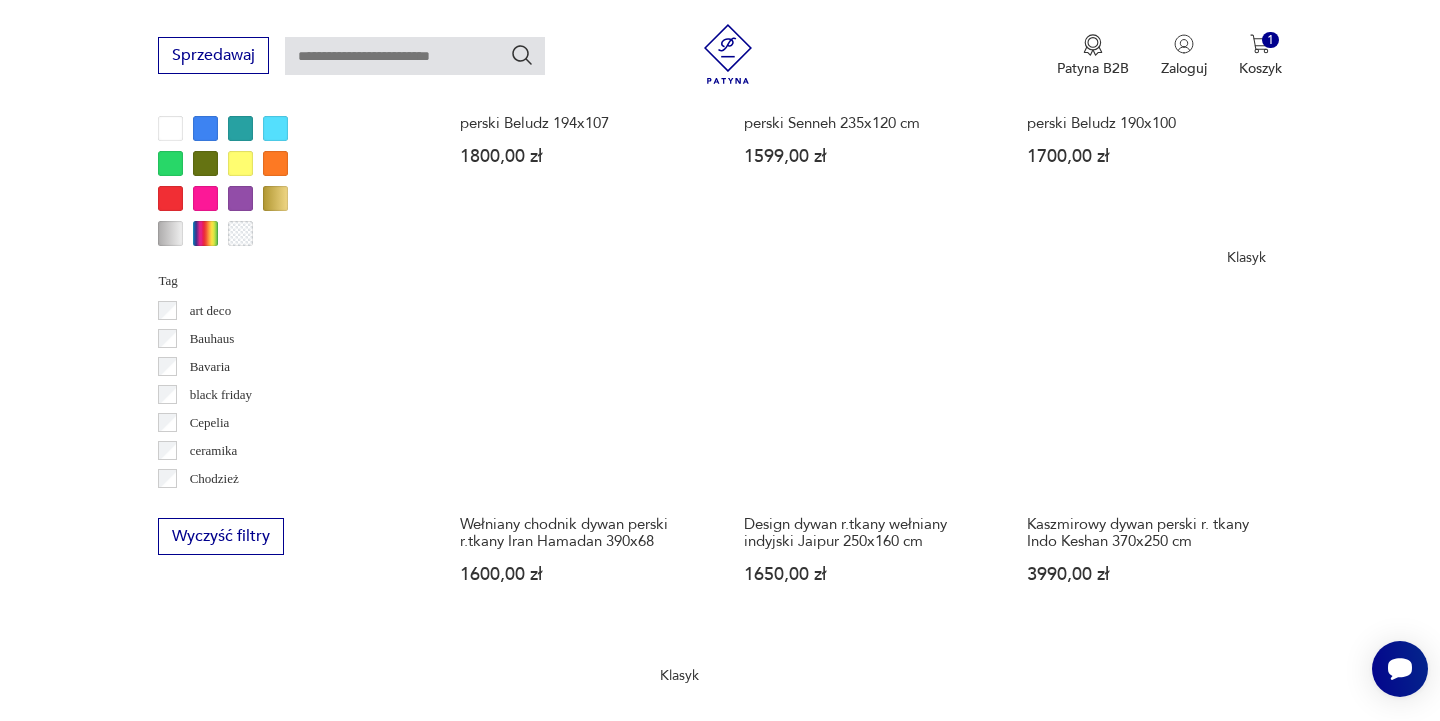 scroll, scrollTop: 2000, scrollLeft: 0, axis: vertical 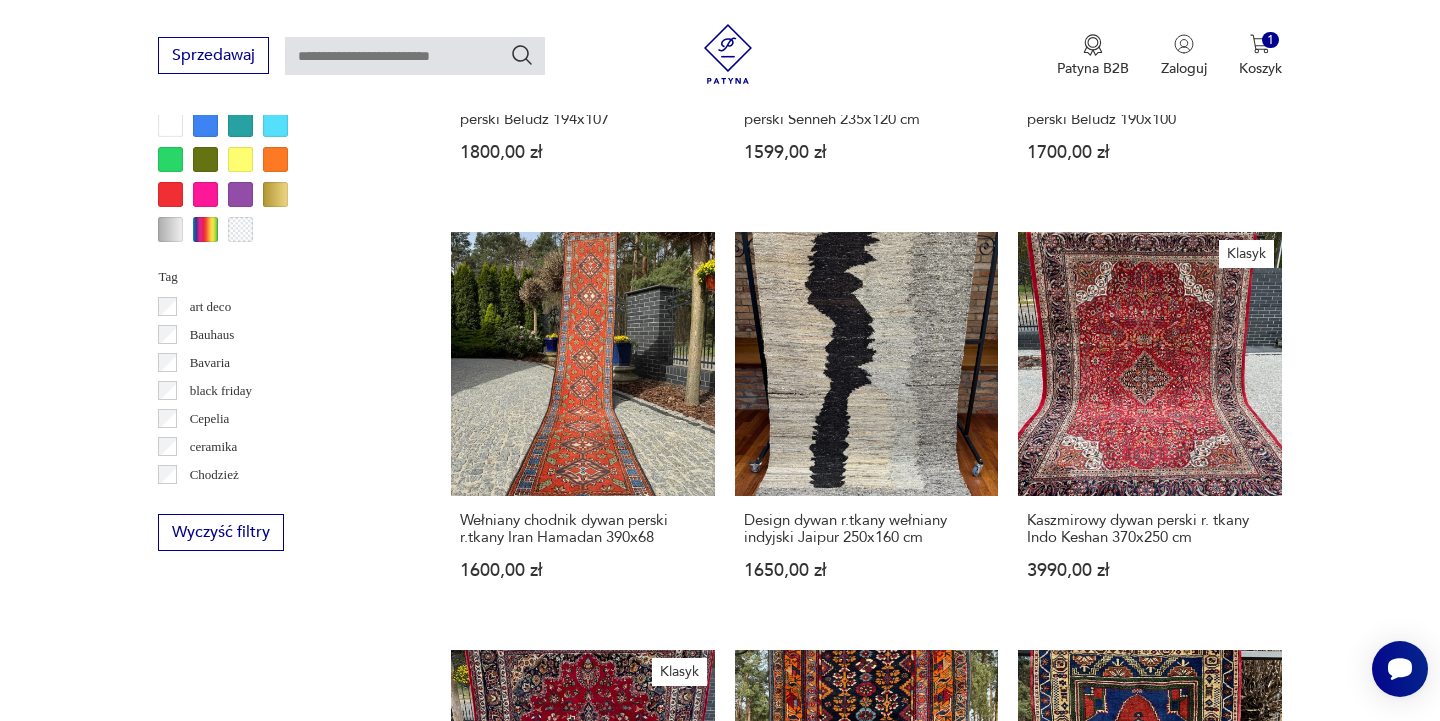 click 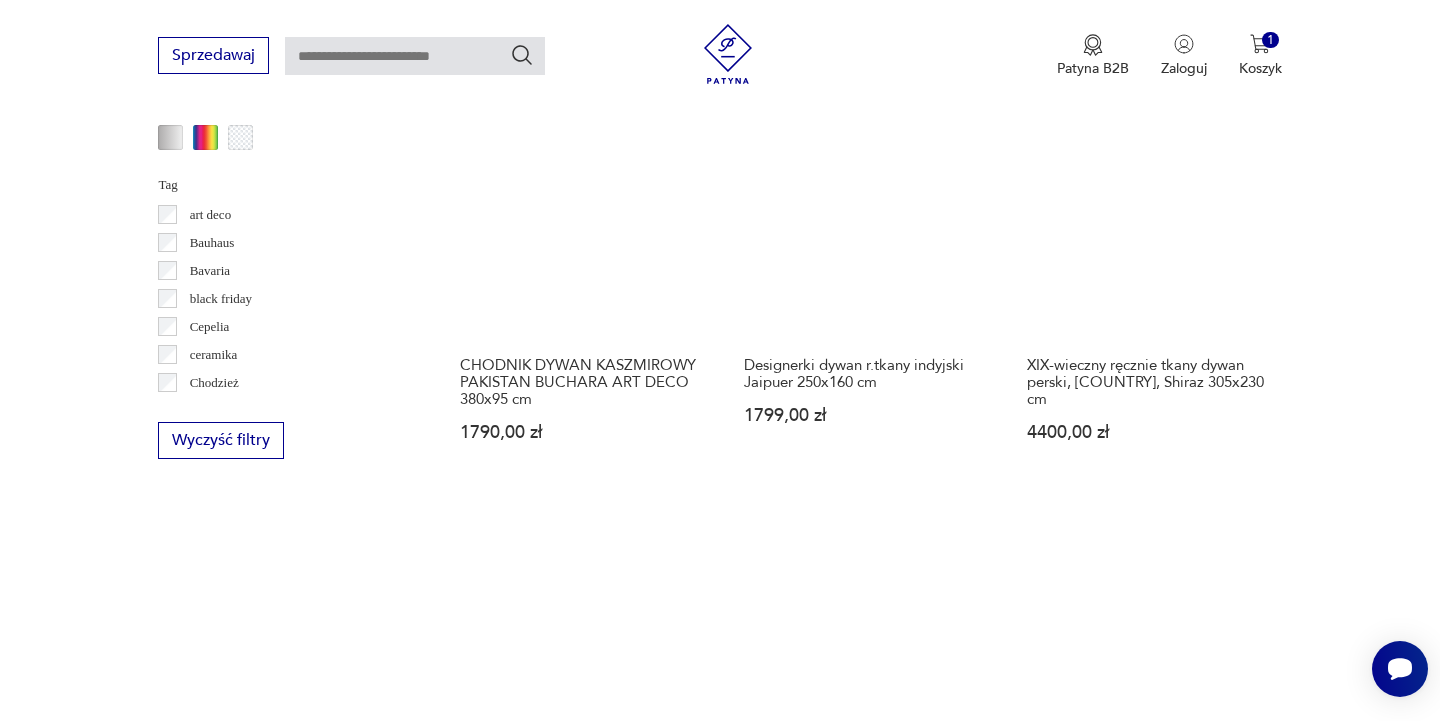 scroll, scrollTop: 2094, scrollLeft: 0, axis: vertical 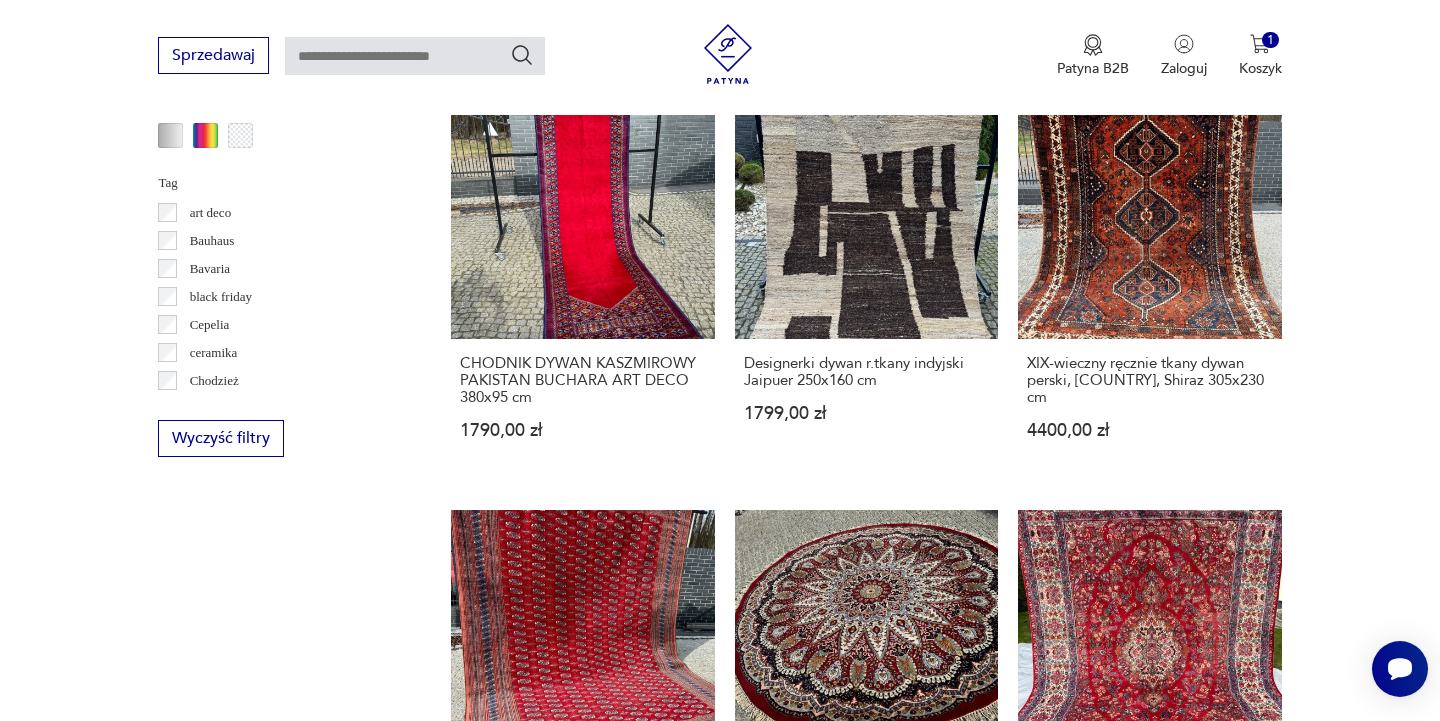 click 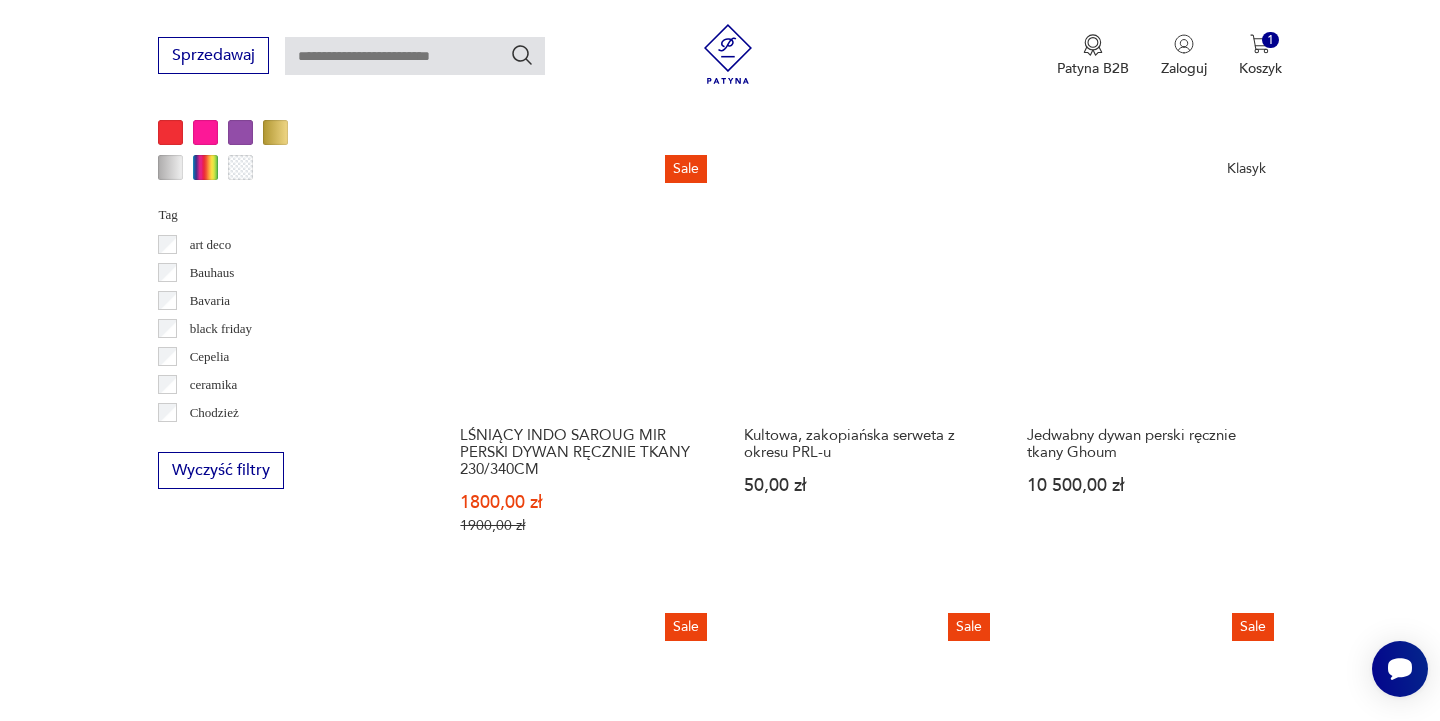 scroll, scrollTop: 2065, scrollLeft: 0, axis: vertical 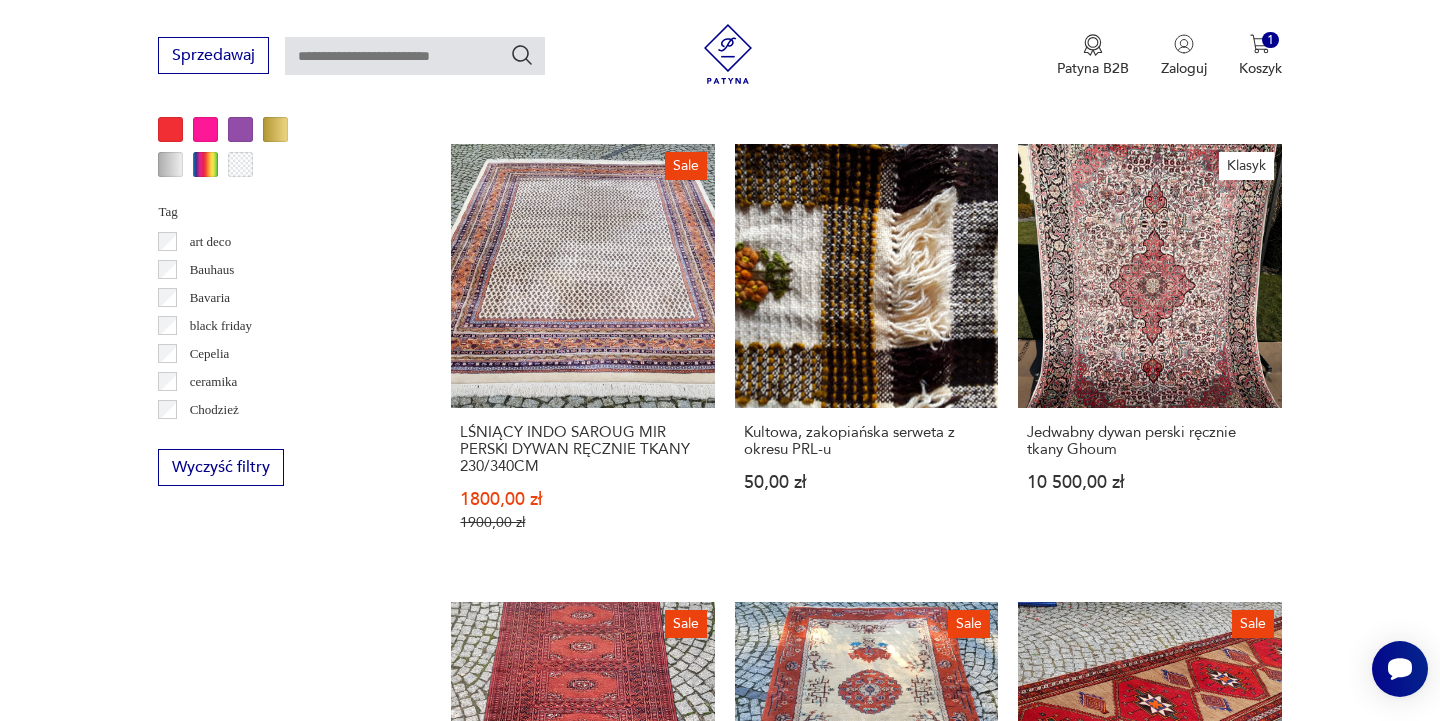 click on "9" at bounding box center (1050, 1538) 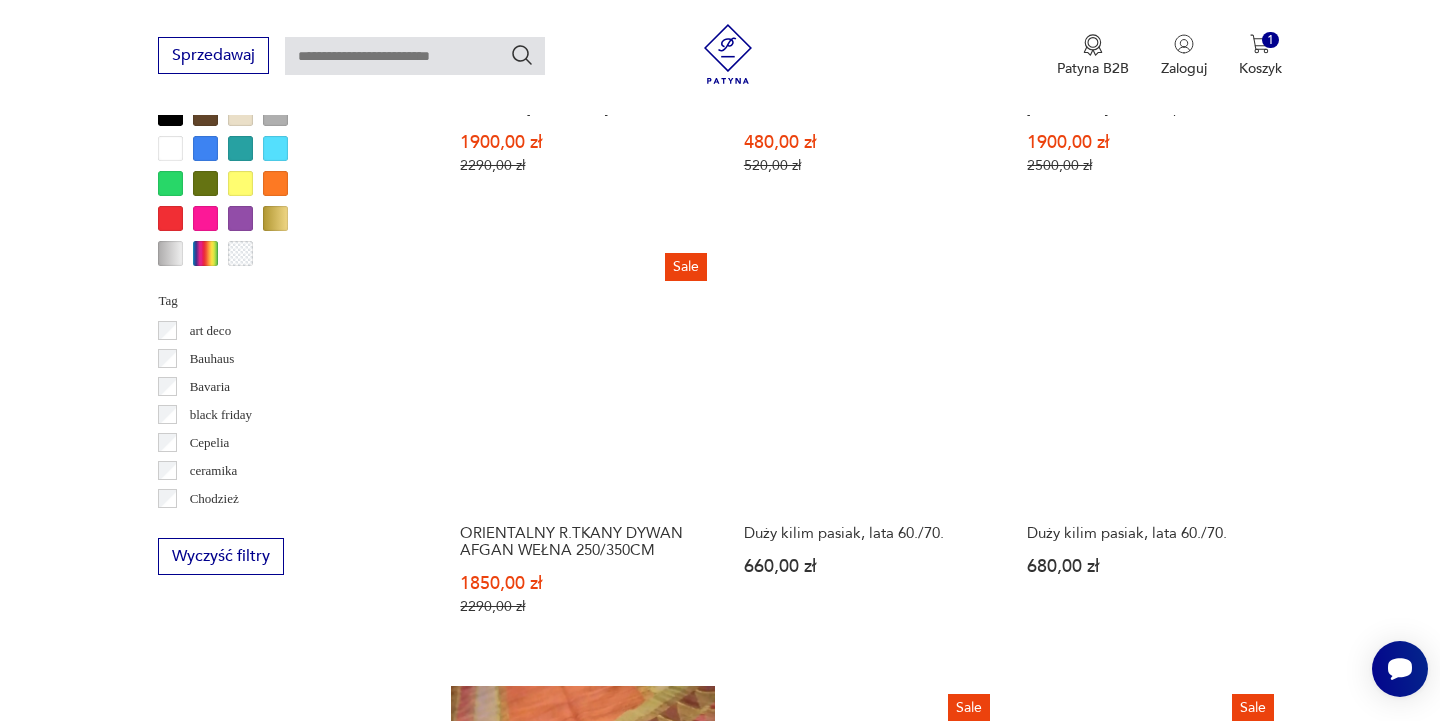 scroll, scrollTop: 2133, scrollLeft: 0, axis: vertical 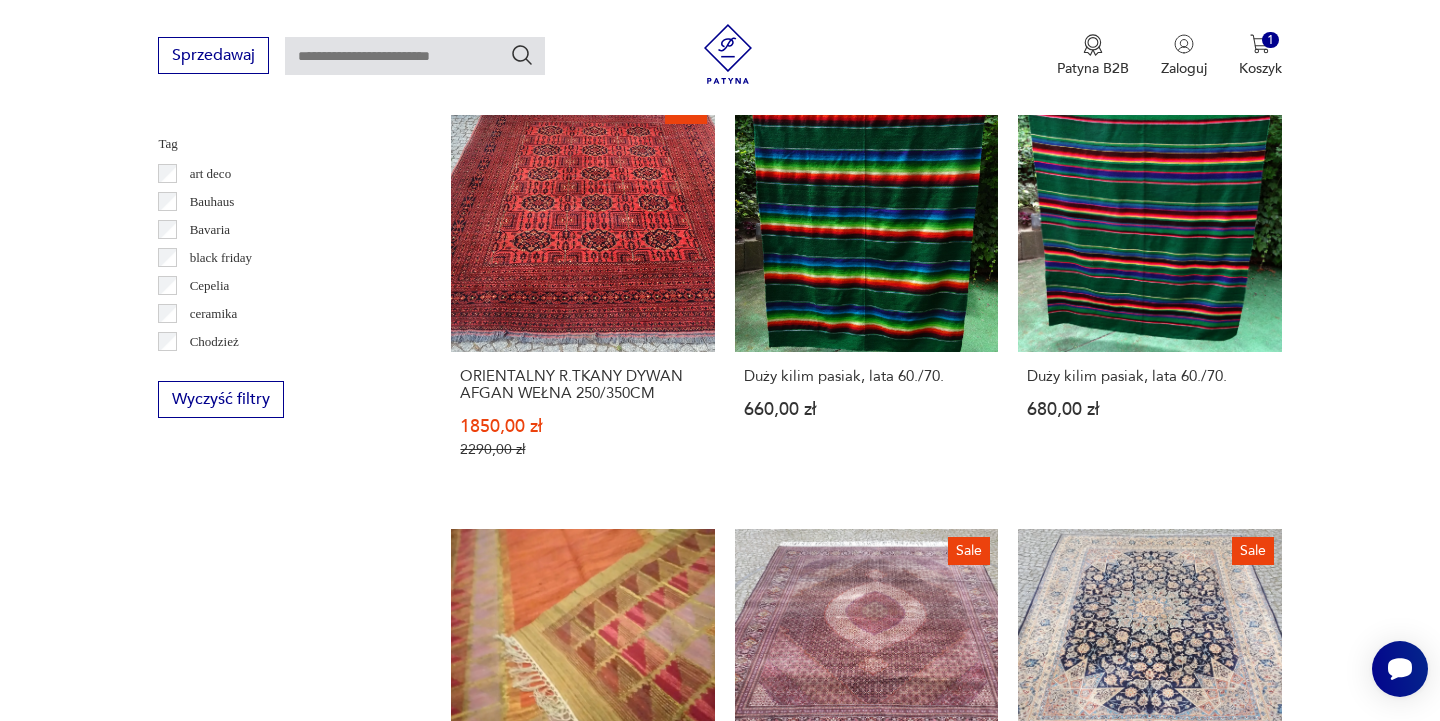 click 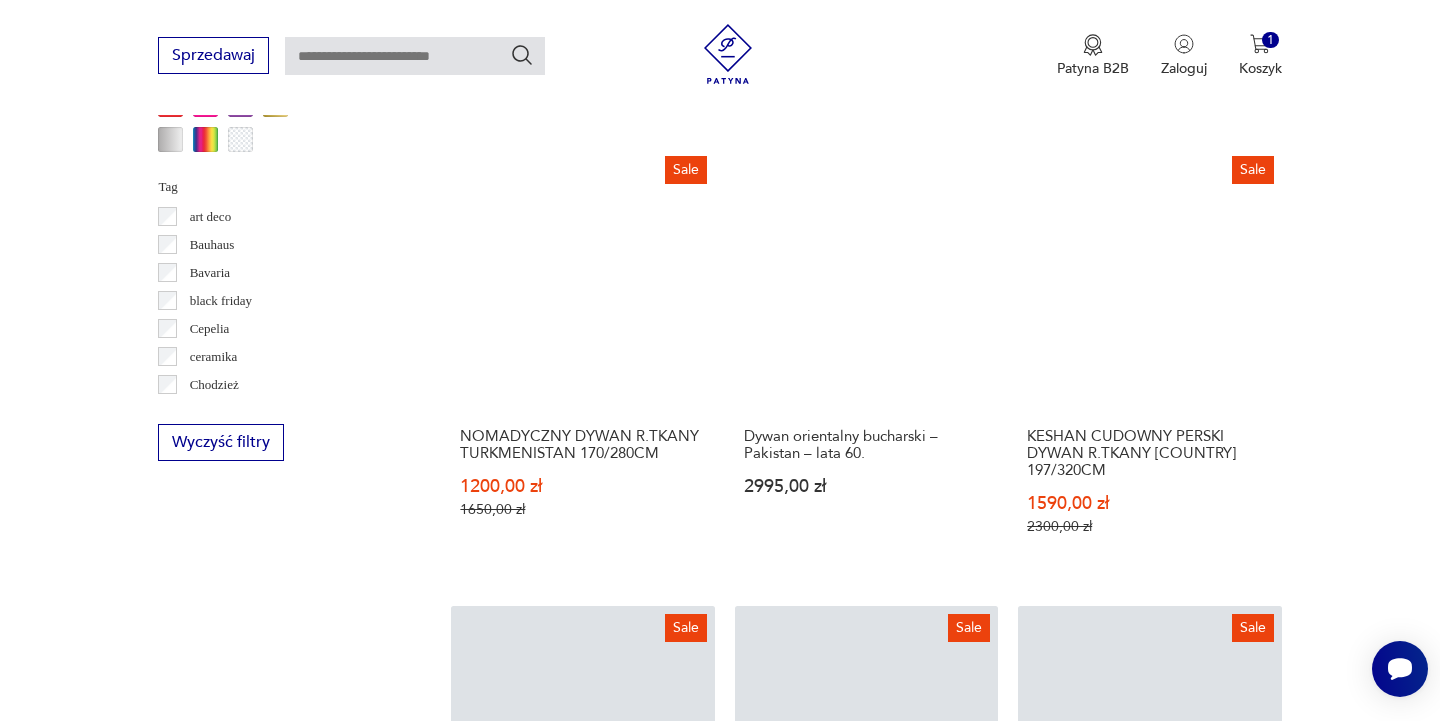 scroll, scrollTop: 2078, scrollLeft: 0, axis: vertical 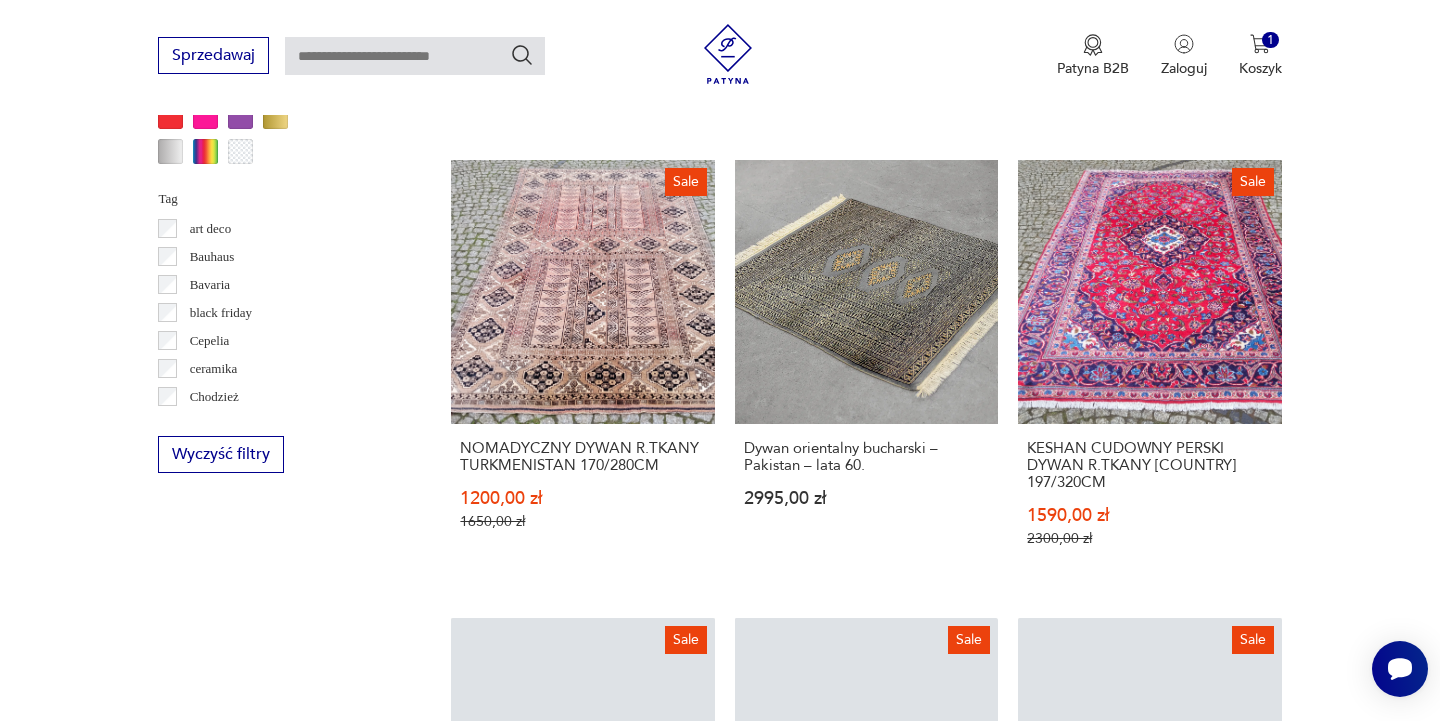 click 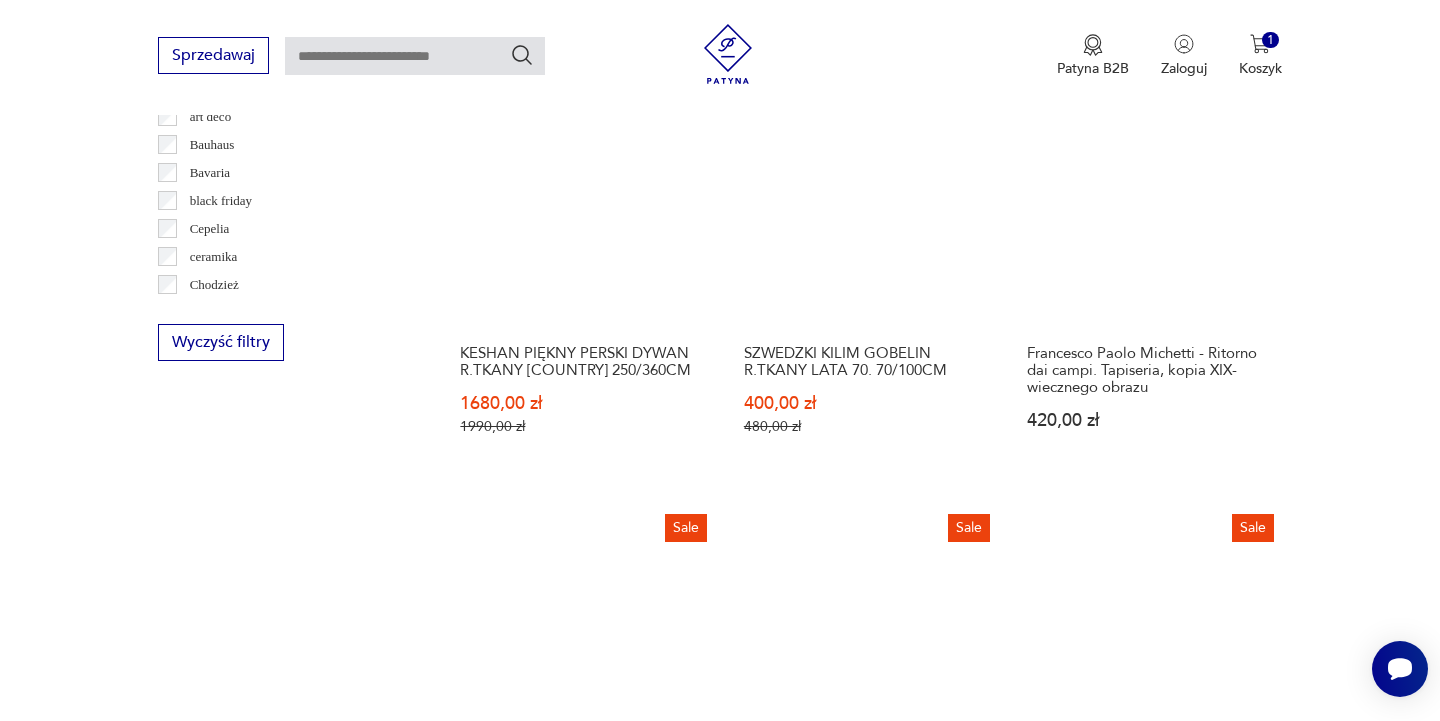 scroll, scrollTop: 2210, scrollLeft: 0, axis: vertical 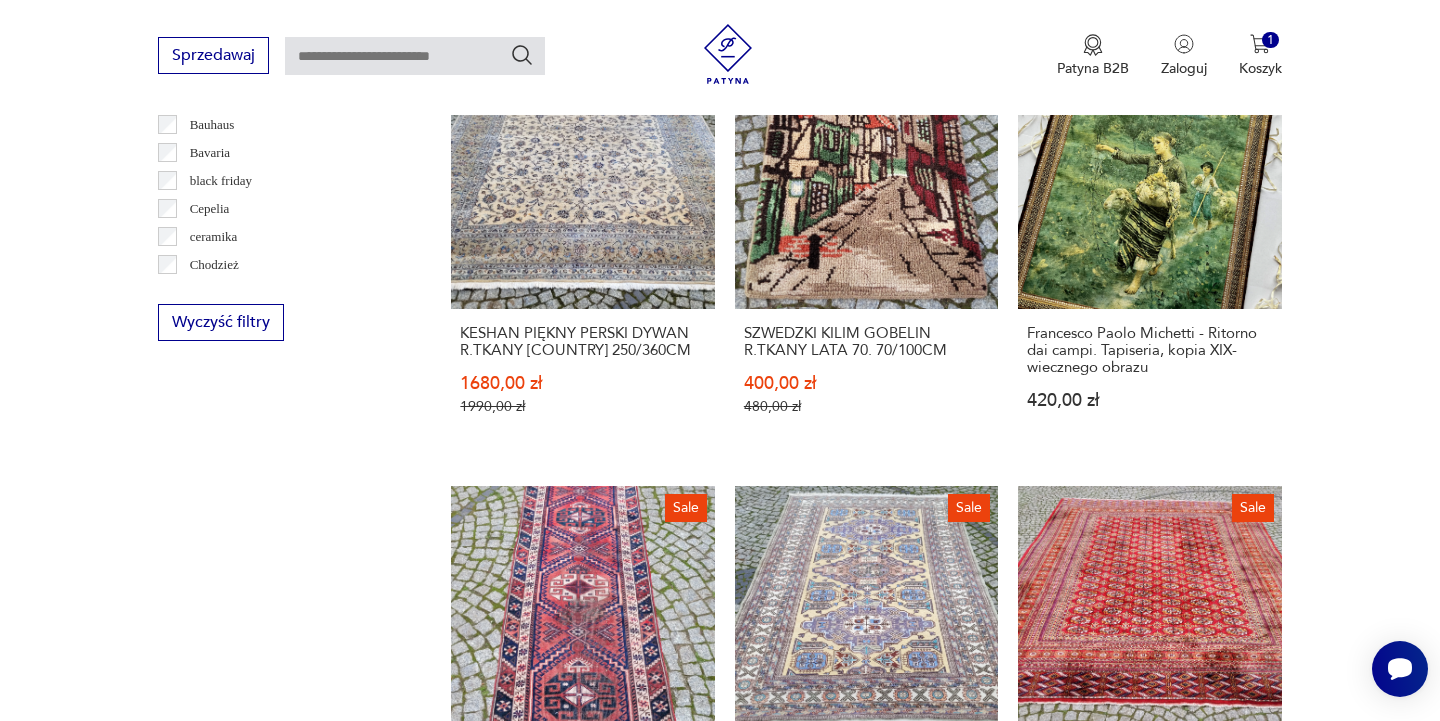 click 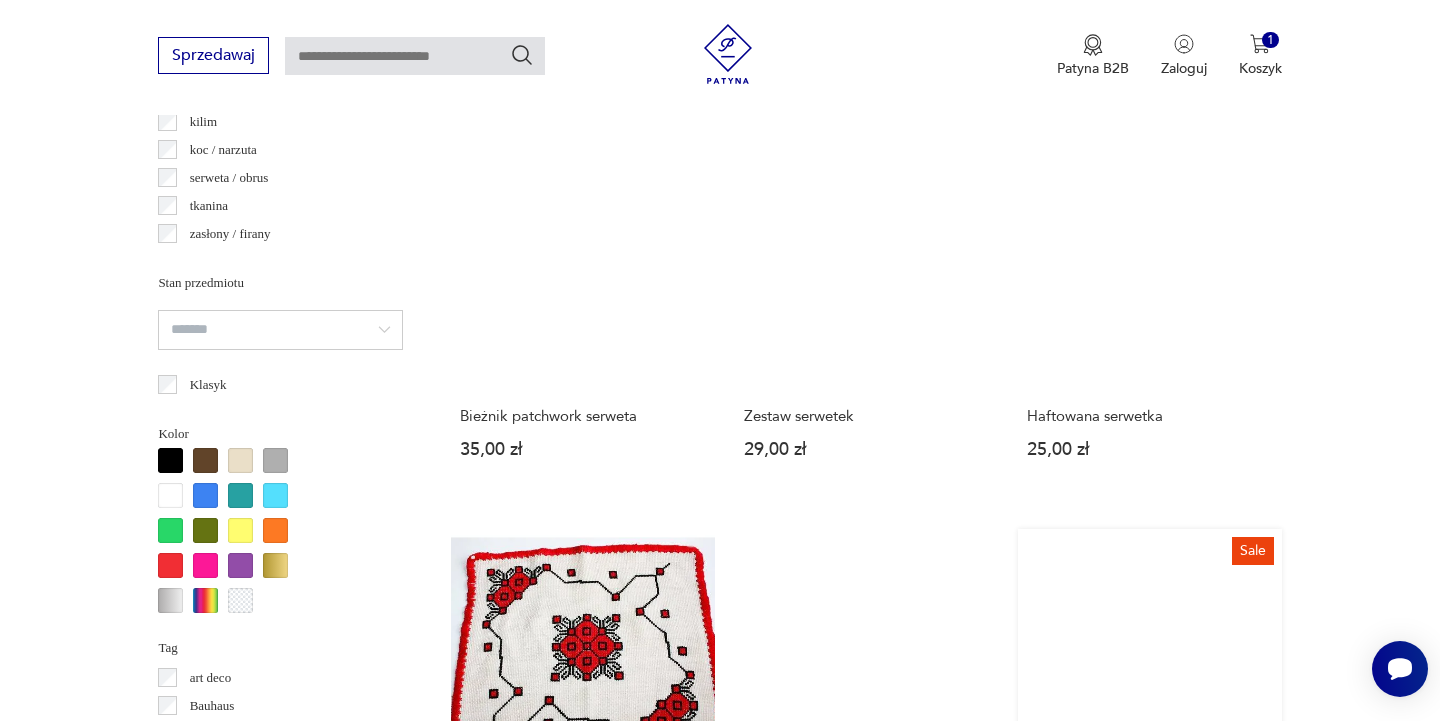scroll, scrollTop: 2068, scrollLeft: 0, axis: vertical 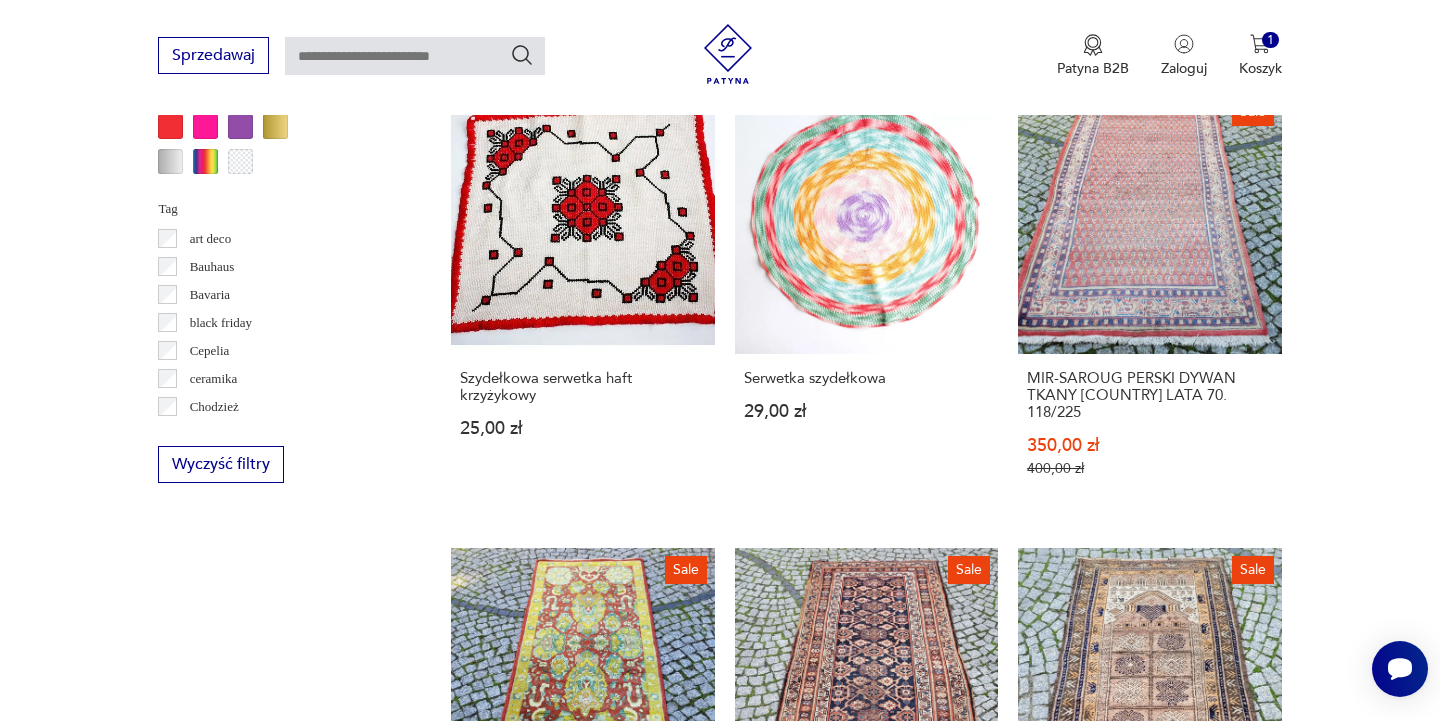 click 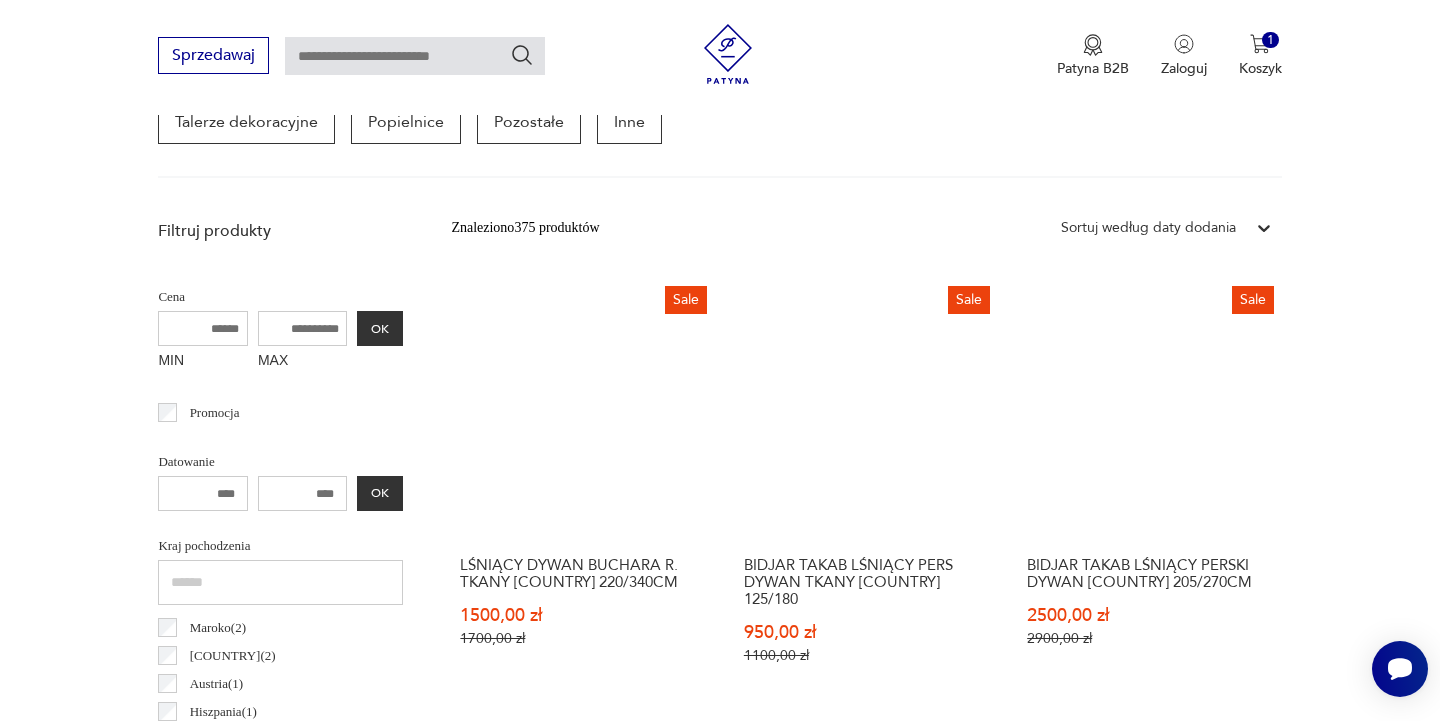 scroll, scrollTop: 633, scrollLeft: 0, axis: vertical 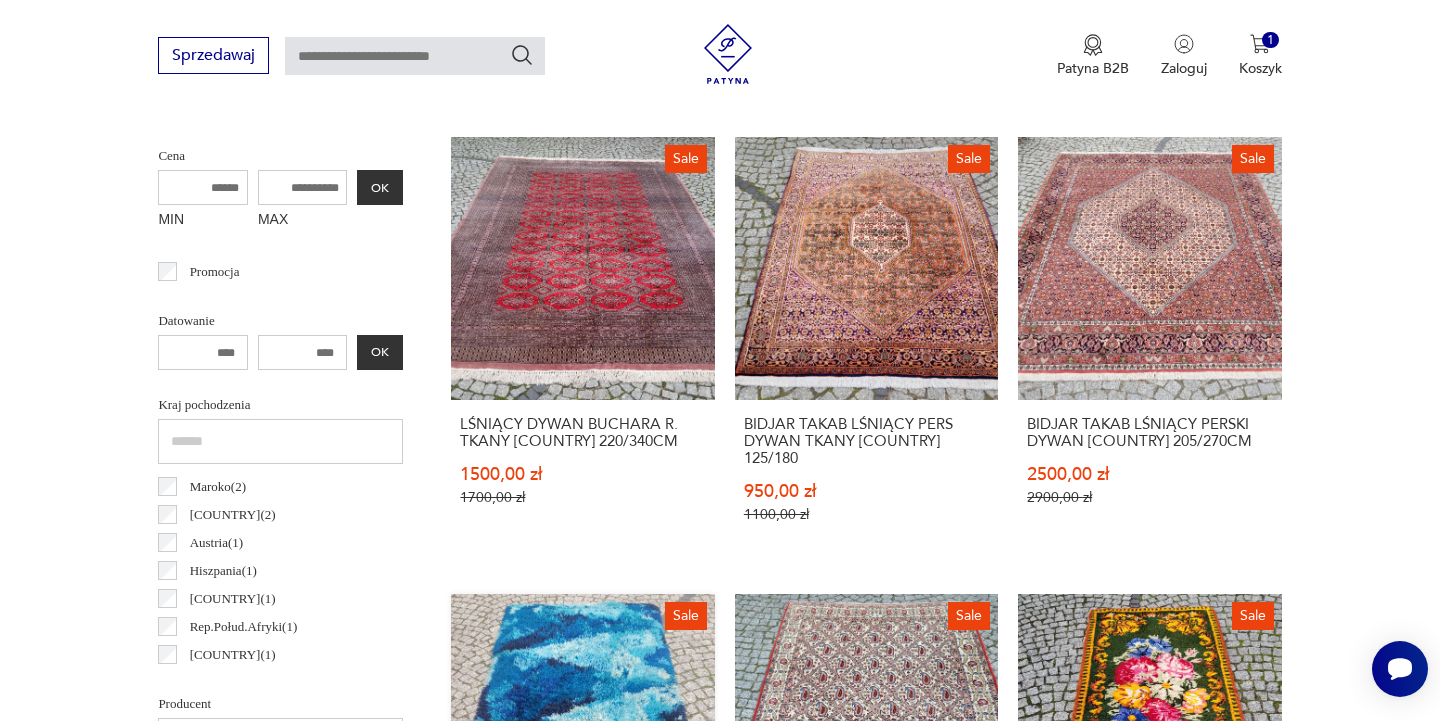 click on "580,00 zł" at bounding box center [582, 932] 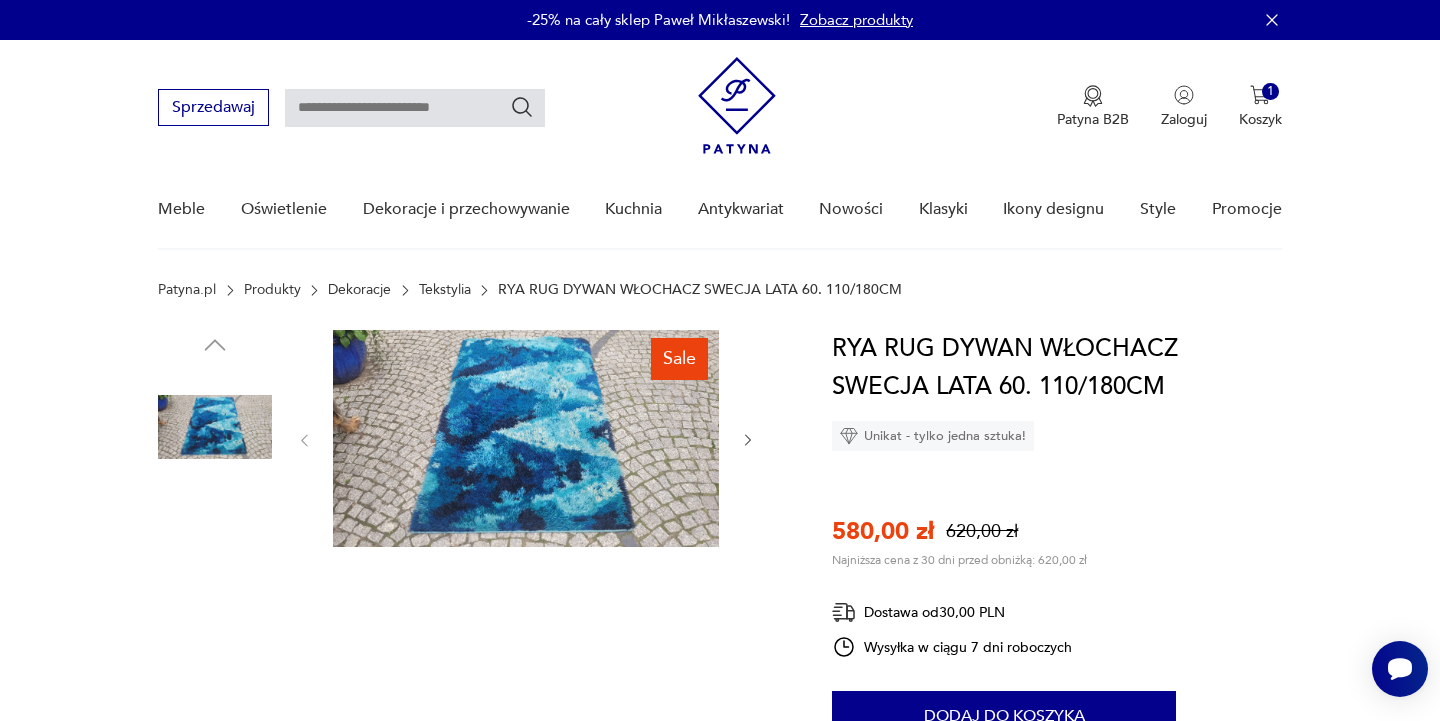 scroll, scrollTop: 0, scrollLeft: 0, axis: both 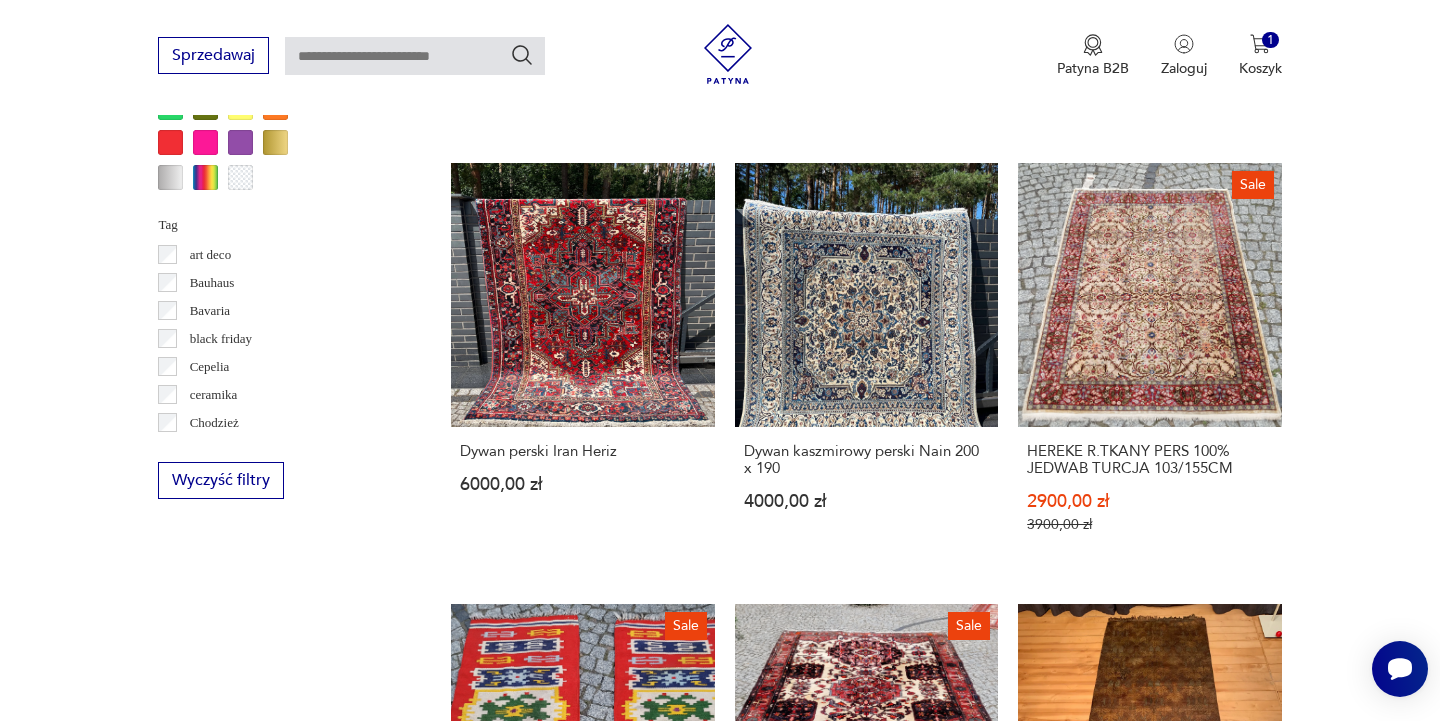 click 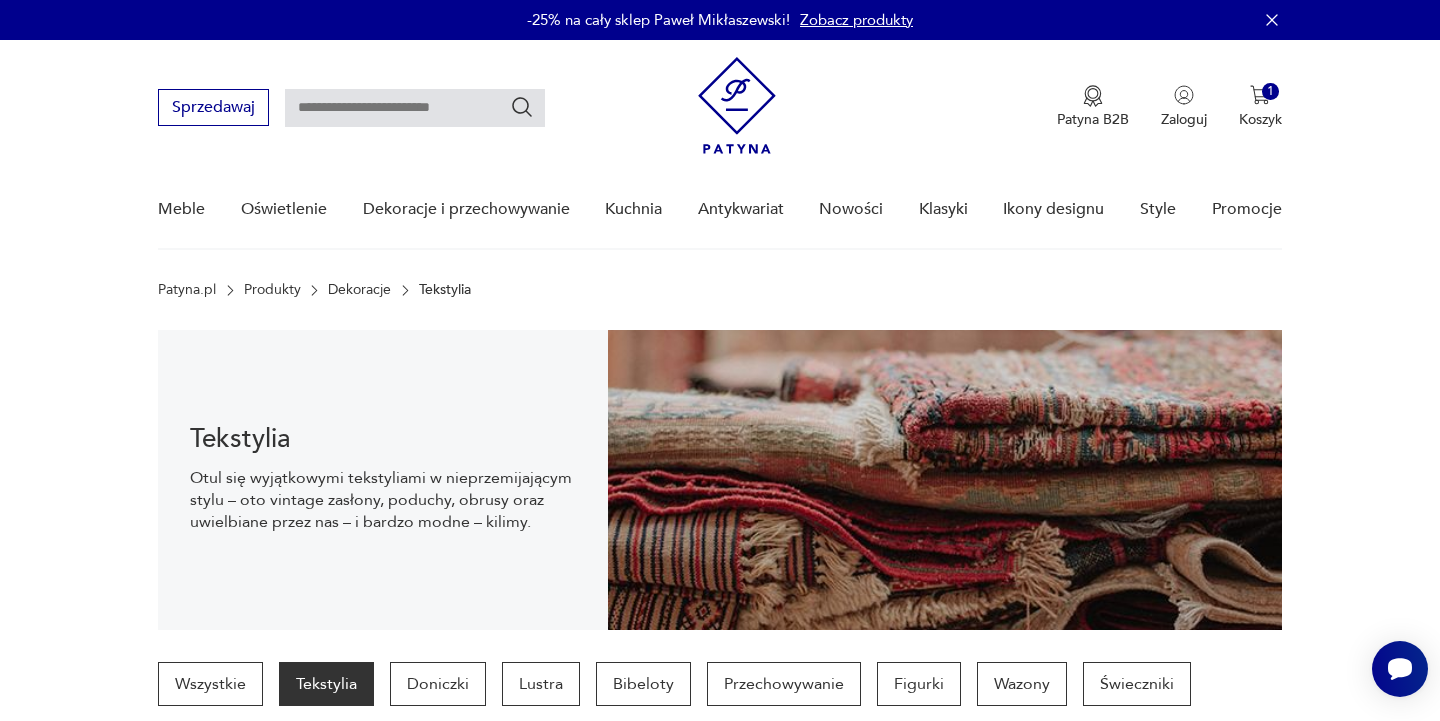 scroll, scrollTop: 0, scrollLeft: 0, axis: both 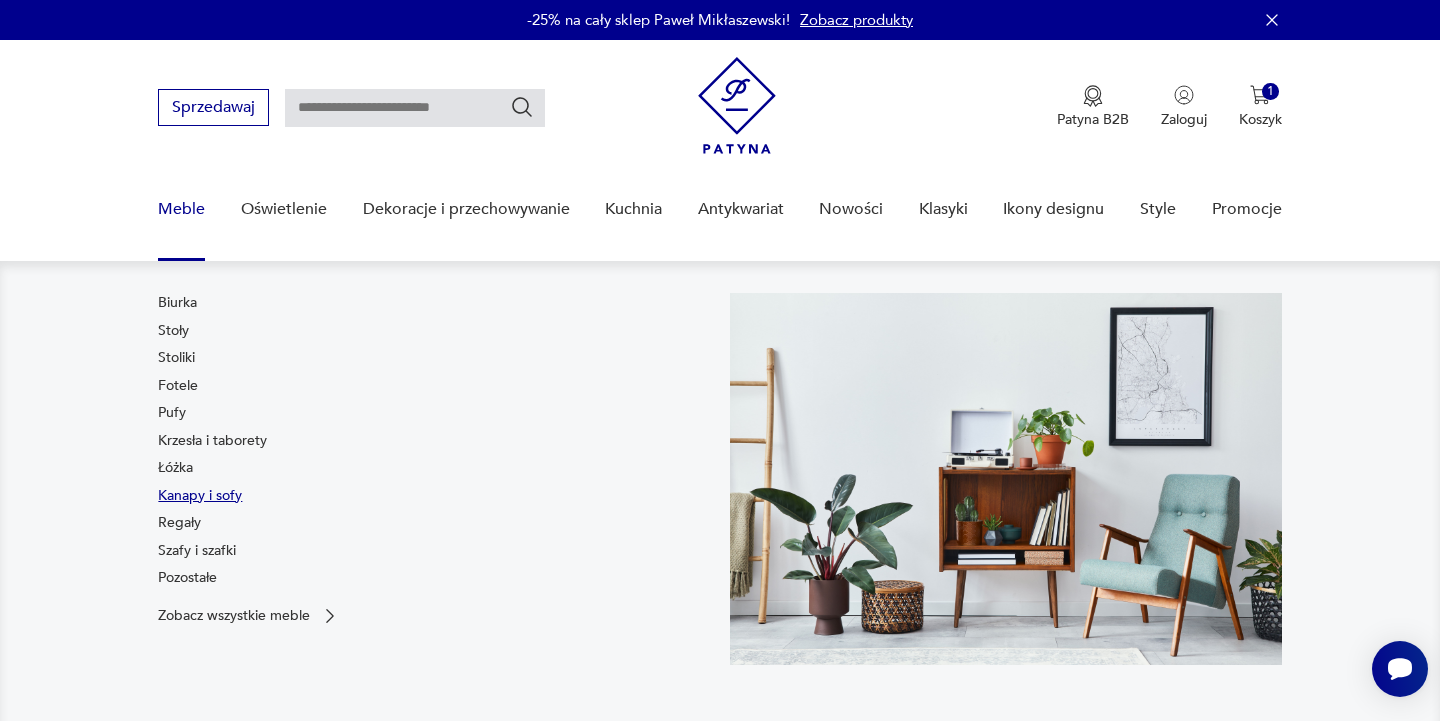 click on "Kanapy i sofy" at bounding box center (200, 496) 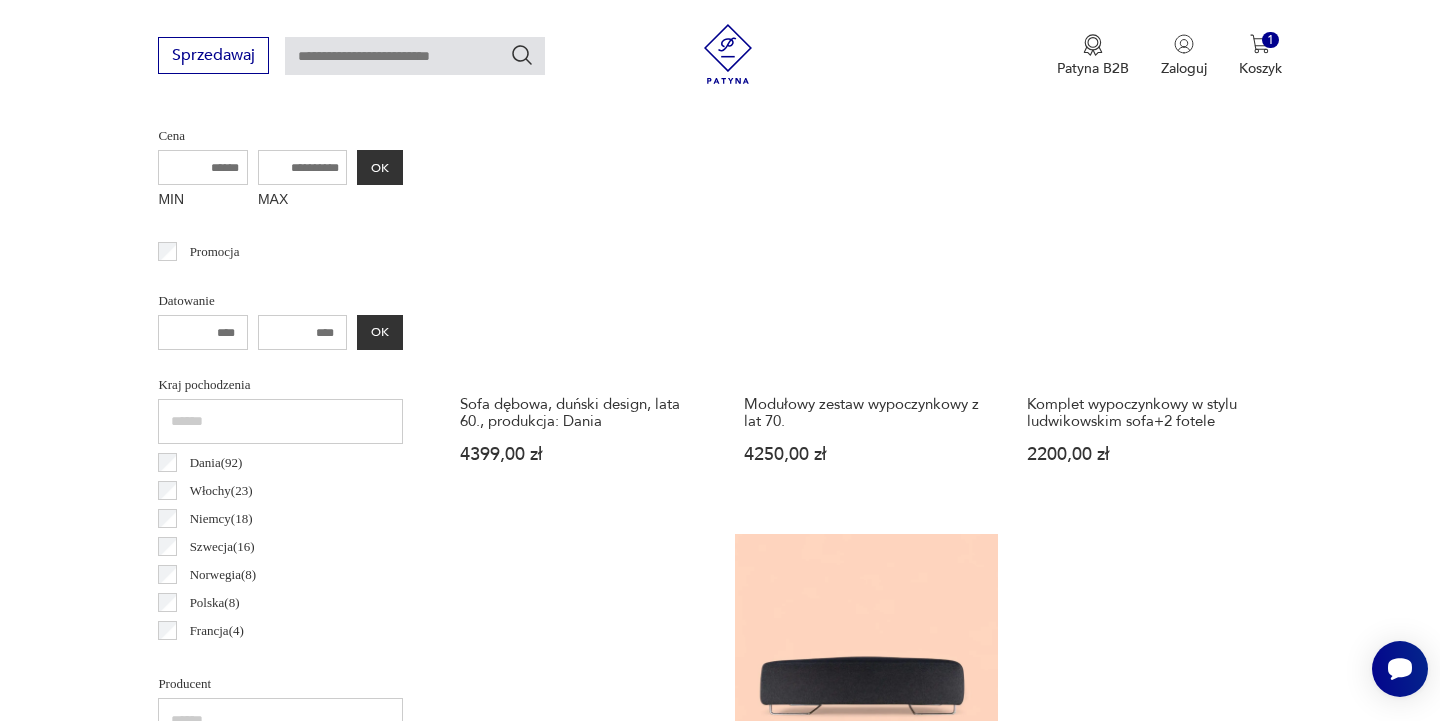 scroll, scrollTop: 786, scrollLeft: 0, axis: vertical 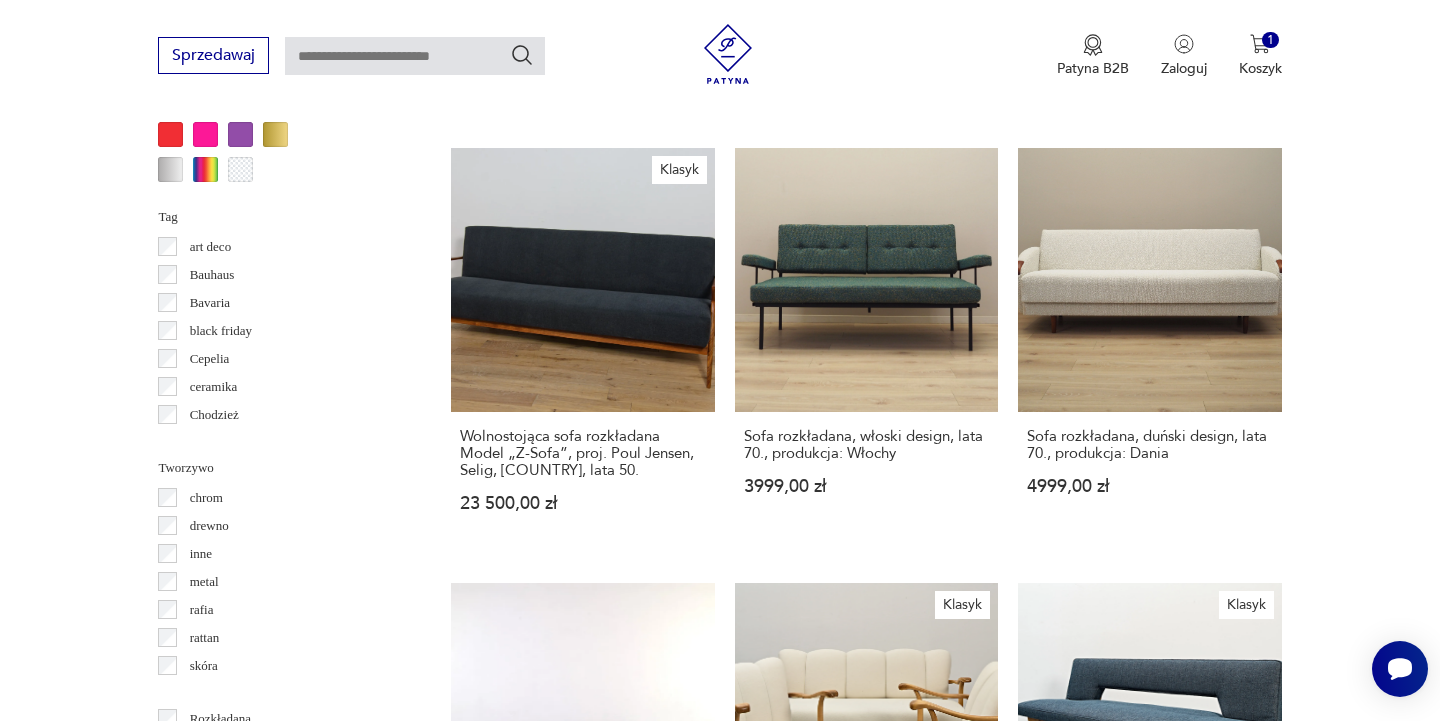 click on "2" at bounding box center [866, 1473] 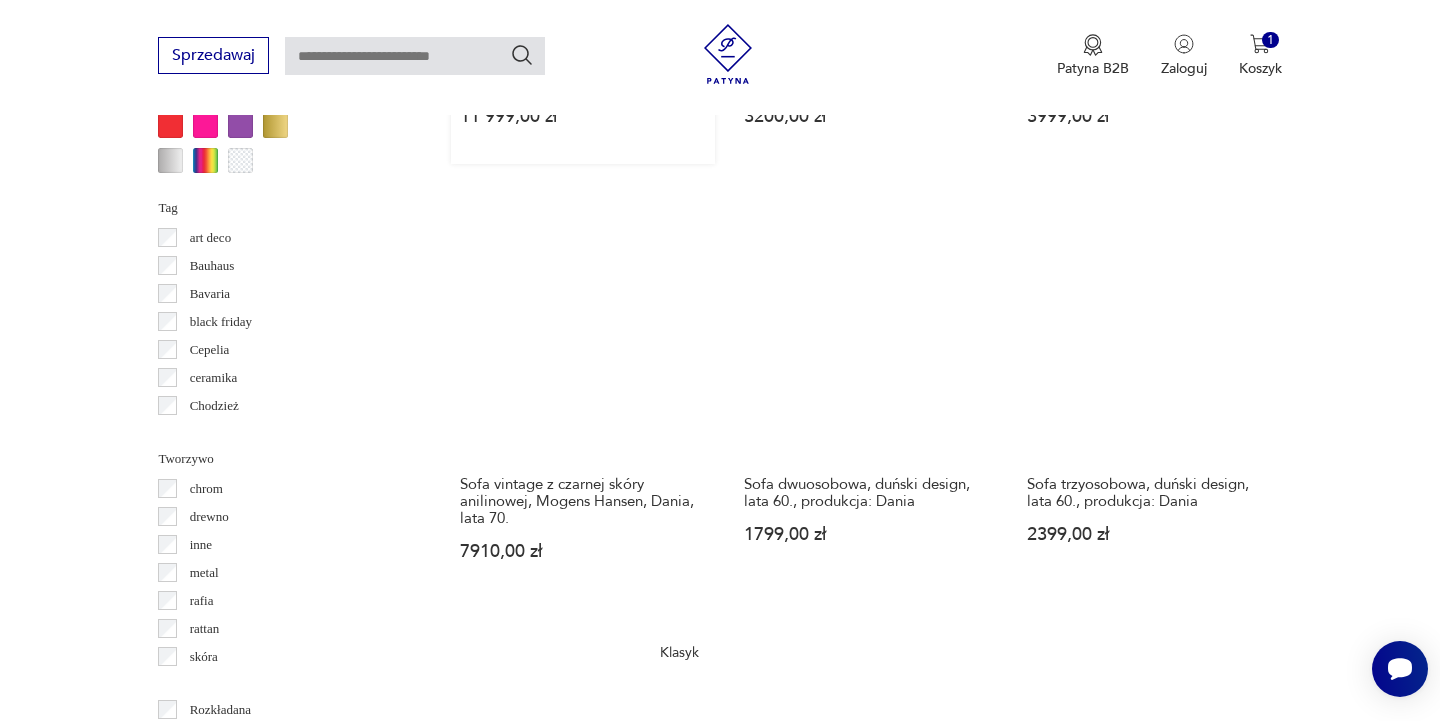 scroll, scrollTop: 2014, scrollLeft: 0, axis: vertical 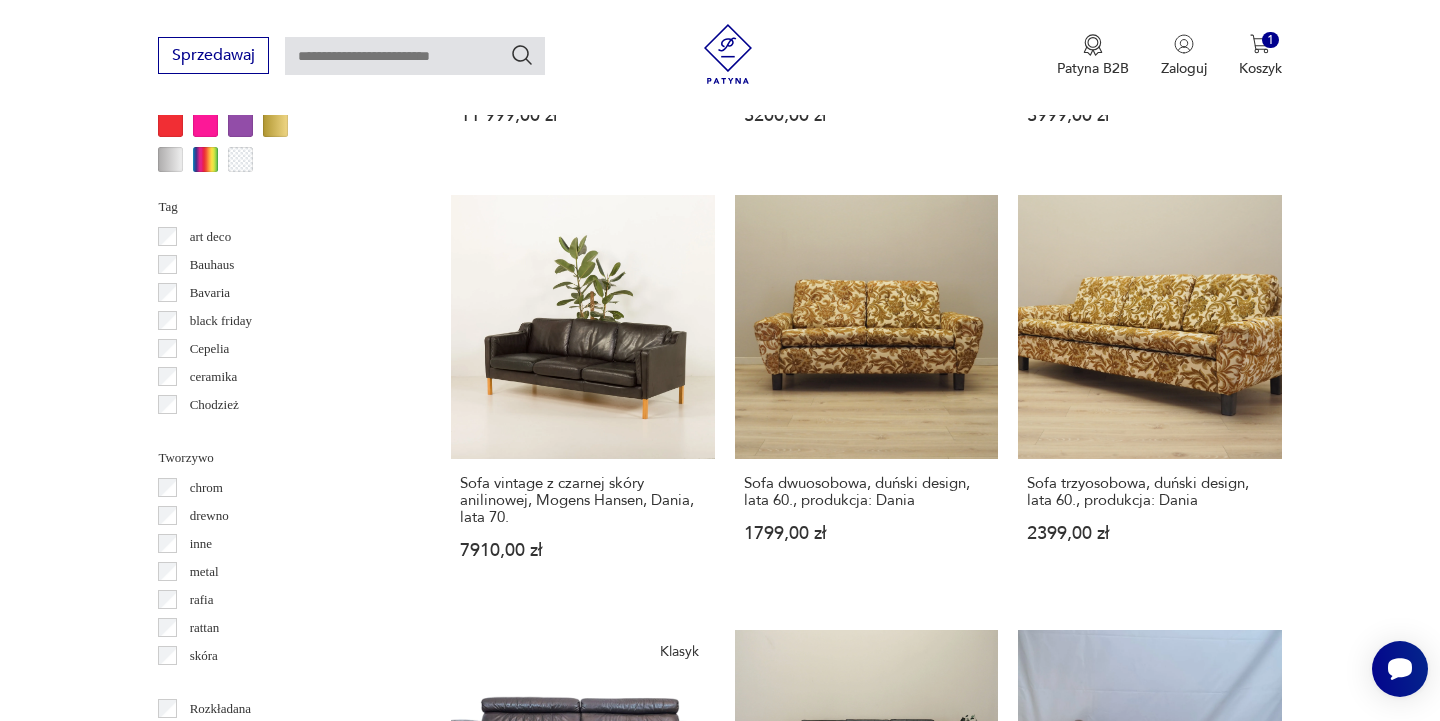 click on "3" at bounding box center (912, 1537) 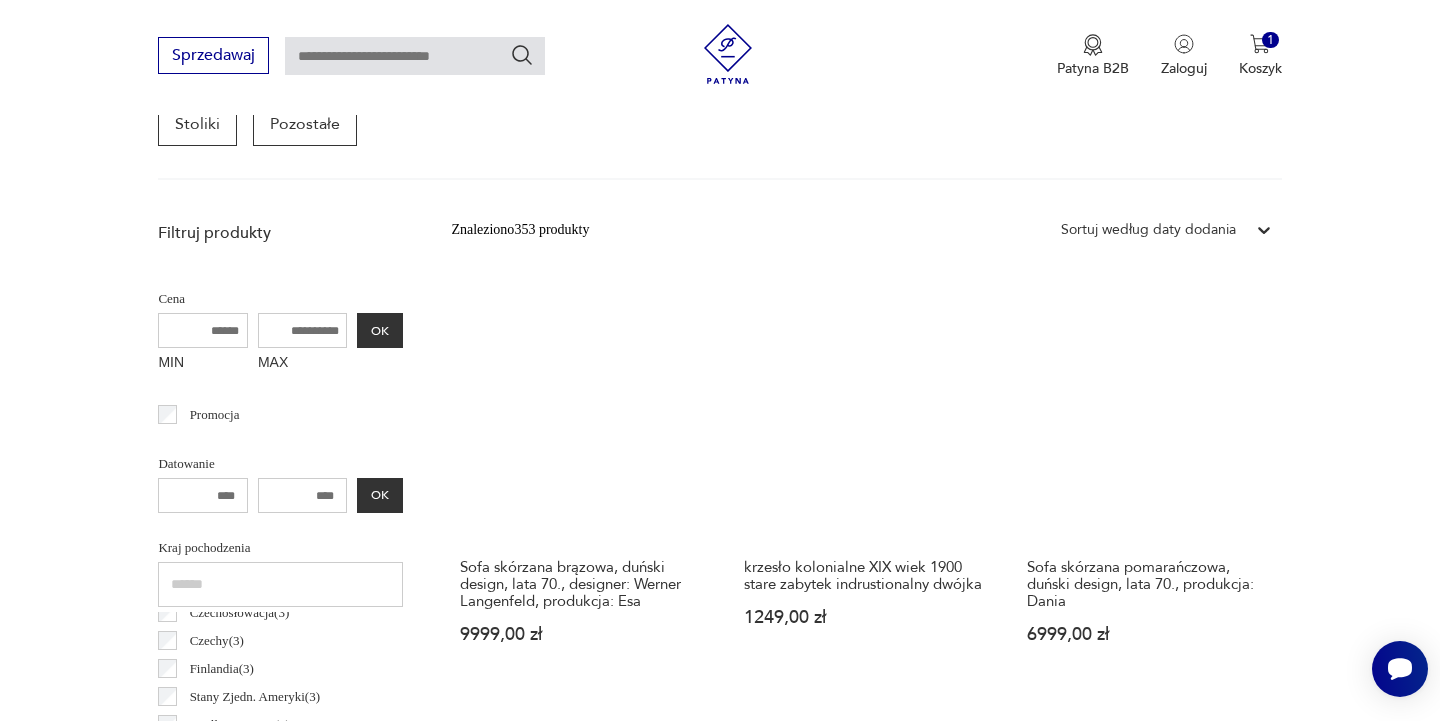 scroll, scrollTop: 532, scrollLeft: 0, axis: vertical 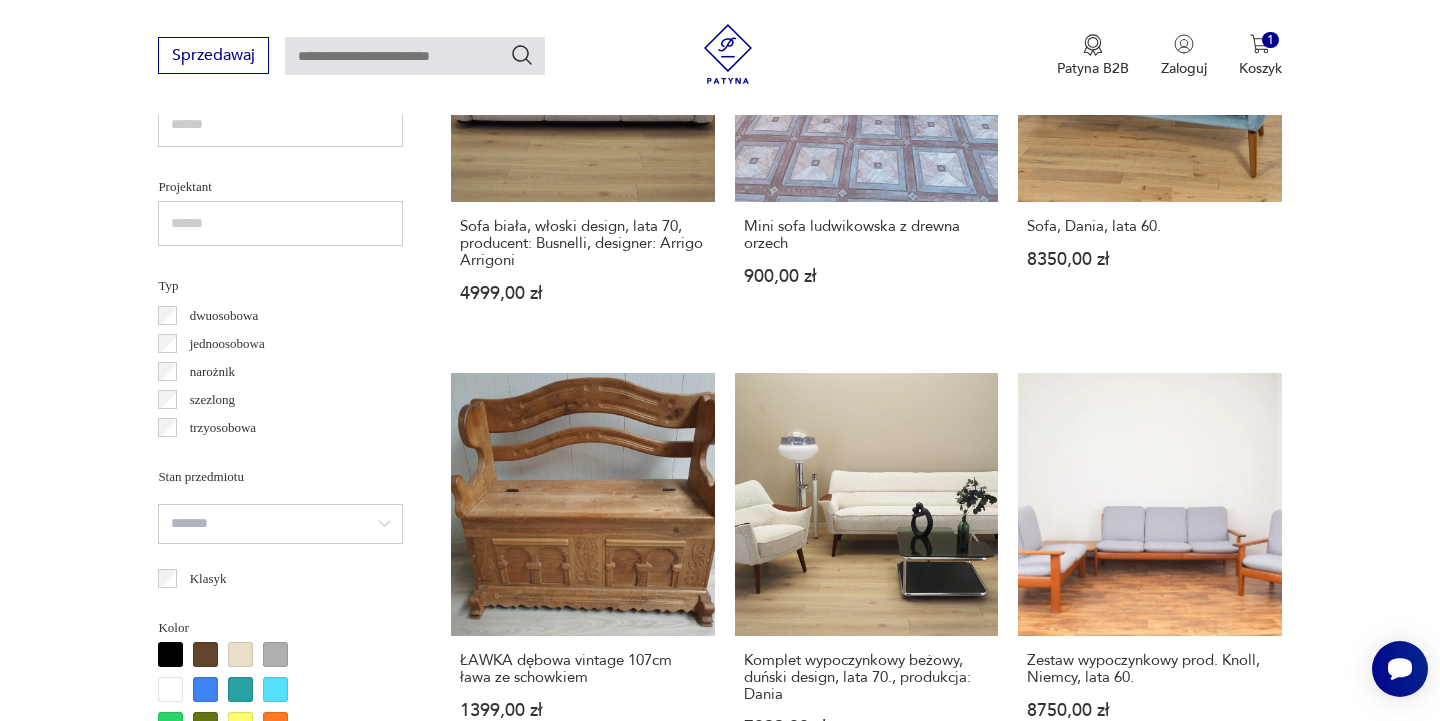 click on "Komplet wypoczynkowy niebieski, duński design, lata 60, designer: Chresten Findahl Brodersen, producent: Findahls Møbelfabrik" at bounding box center (866, 1121) 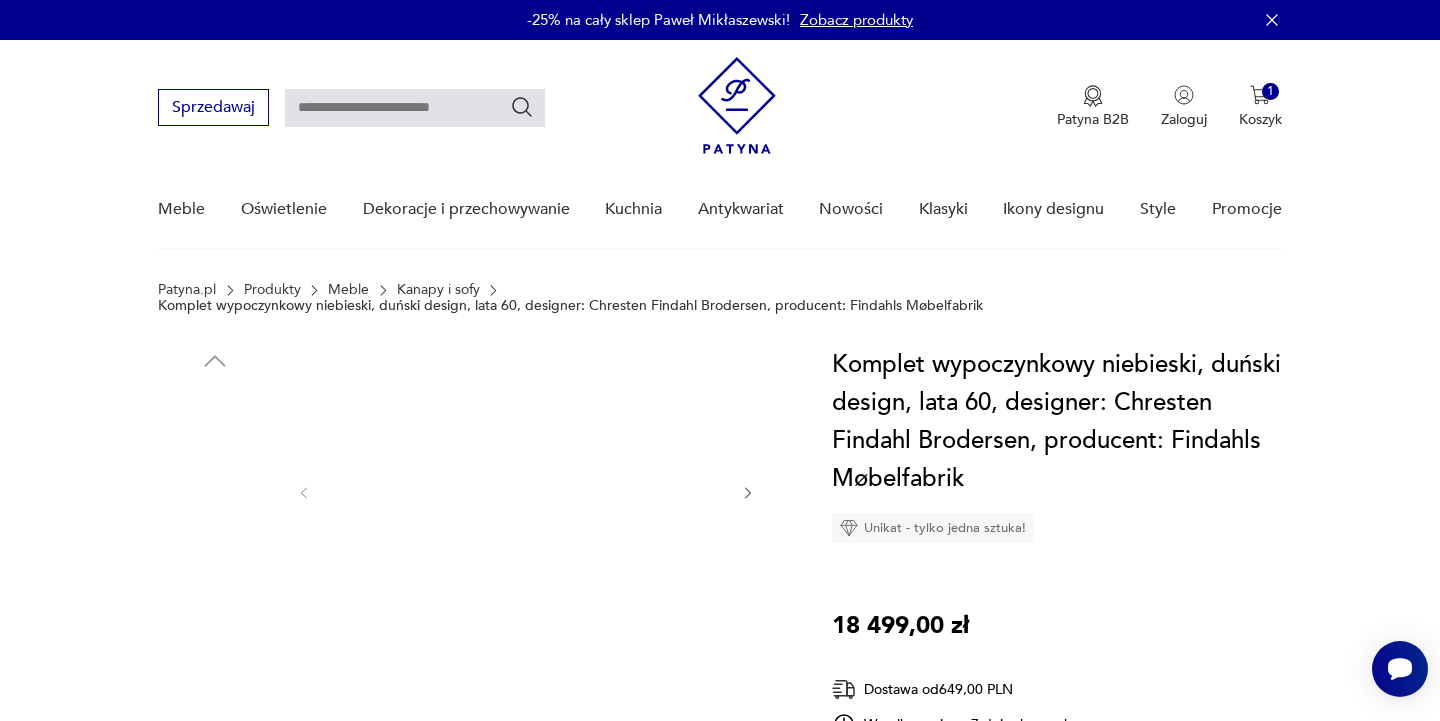 scroll, scrollTop: 0, scrollLeft: 0, axis: both 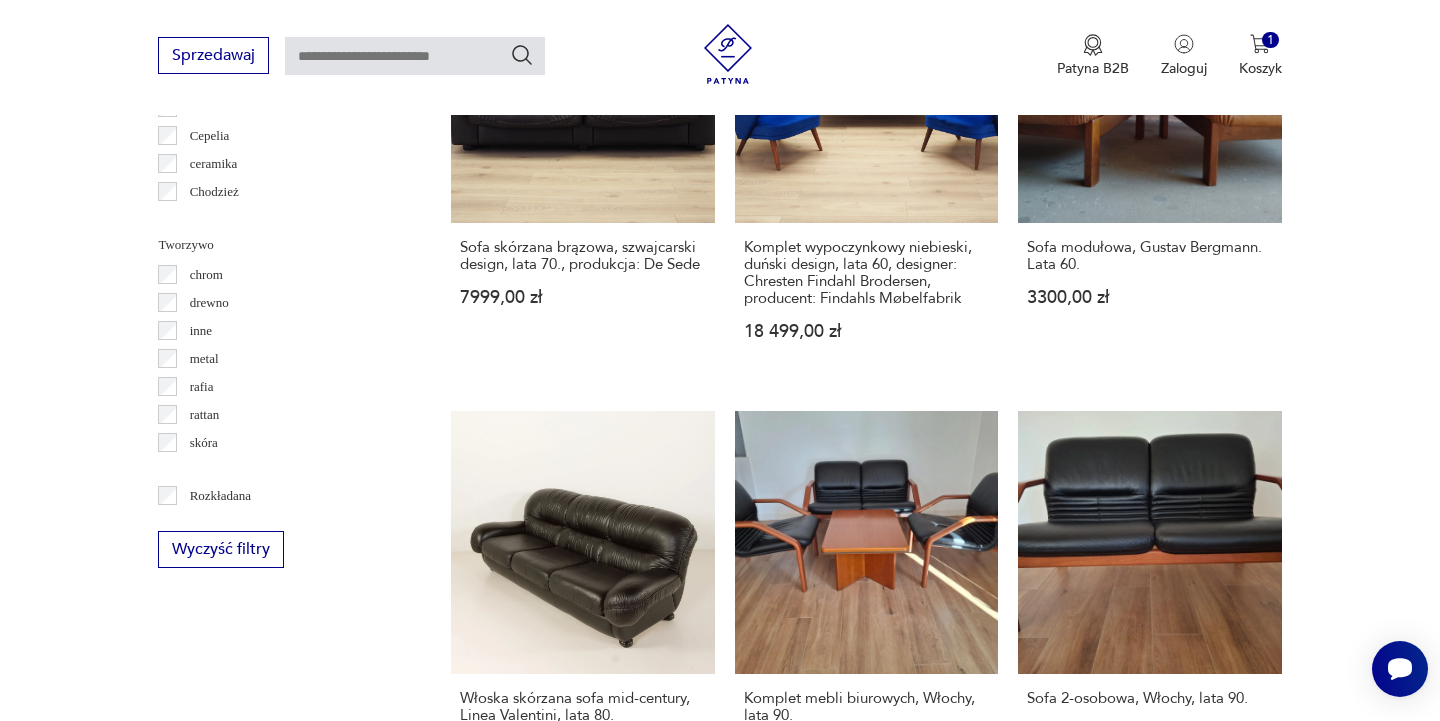 click on "5" at bounding box center [1004, 1301] 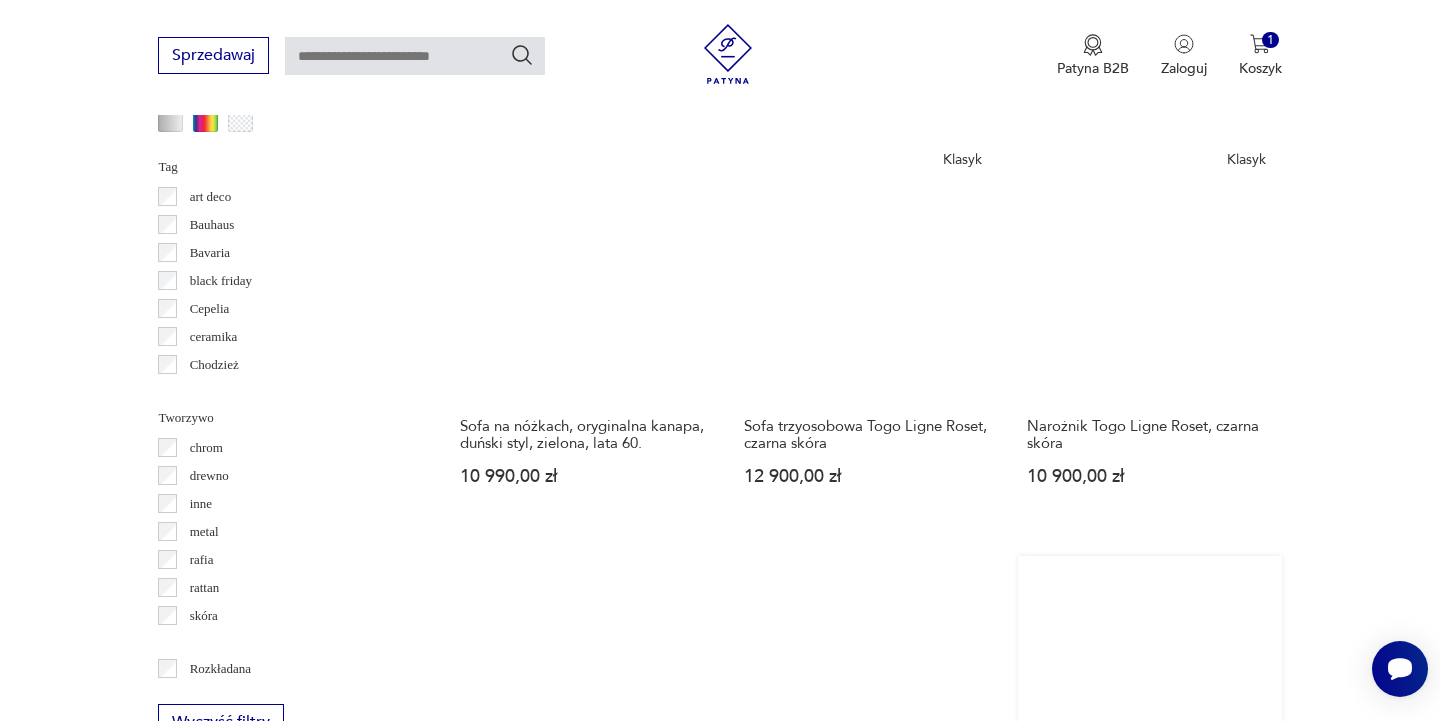 scroll, scrollTop: 2054, scrollLeft: 0, axis: vertical 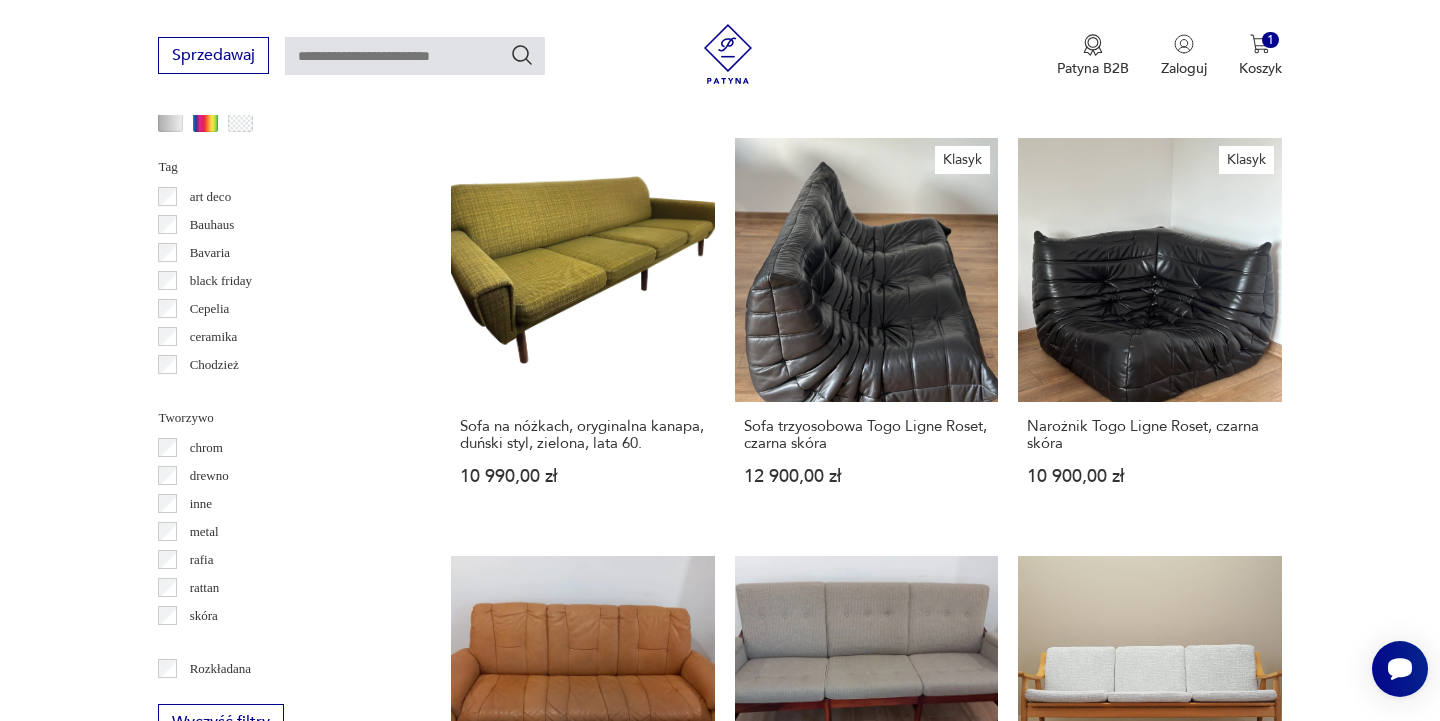 click on "6" at bounding box center (1050, 1463) 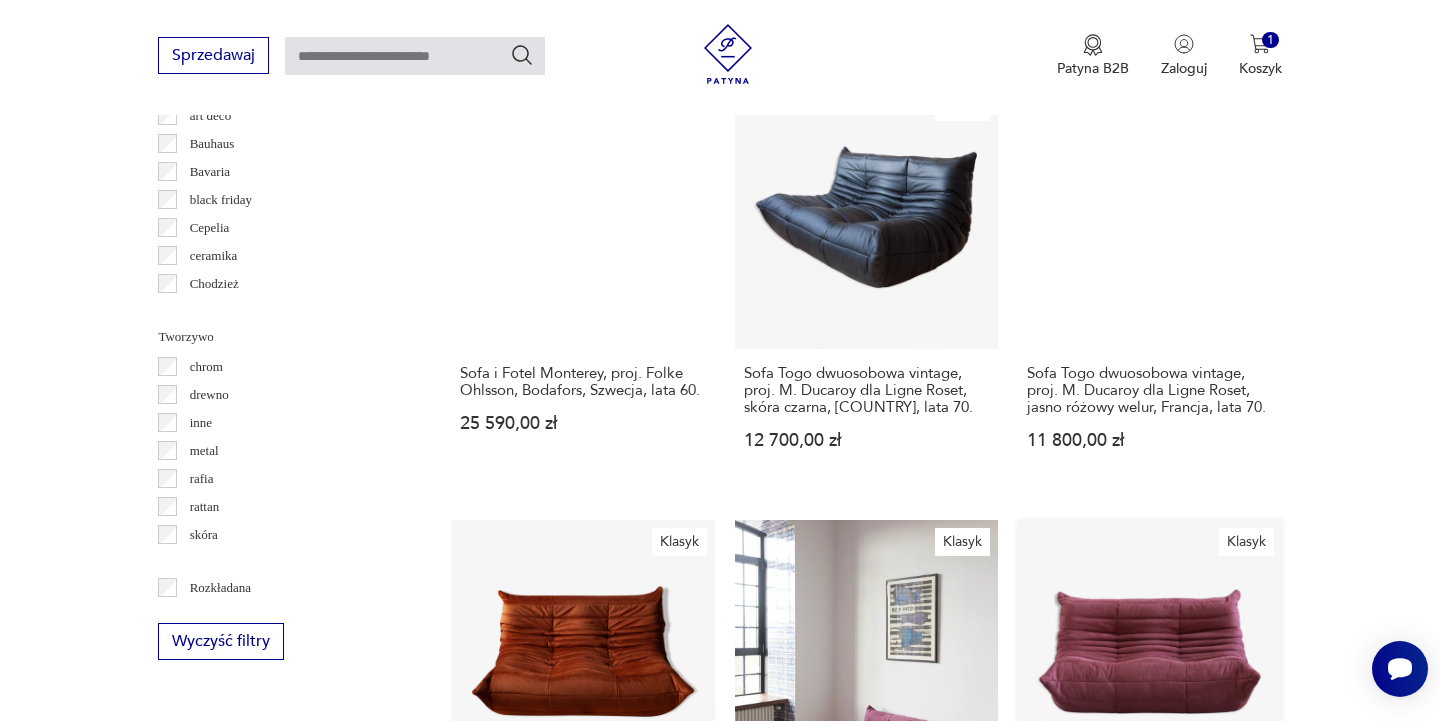 scroll, scrollTop: 2137, scrollLeft: 0, axis: vertical 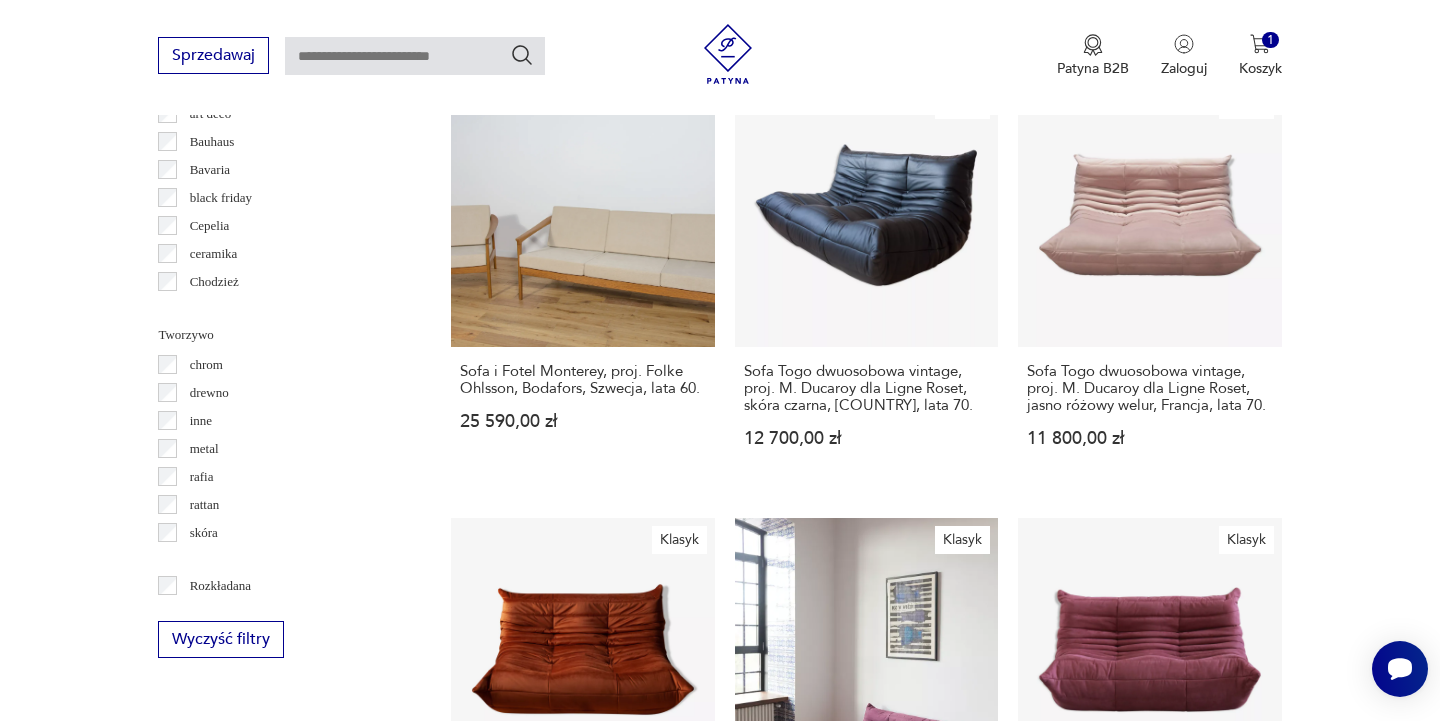 click on "7" at bounding box center [1050, 1459] 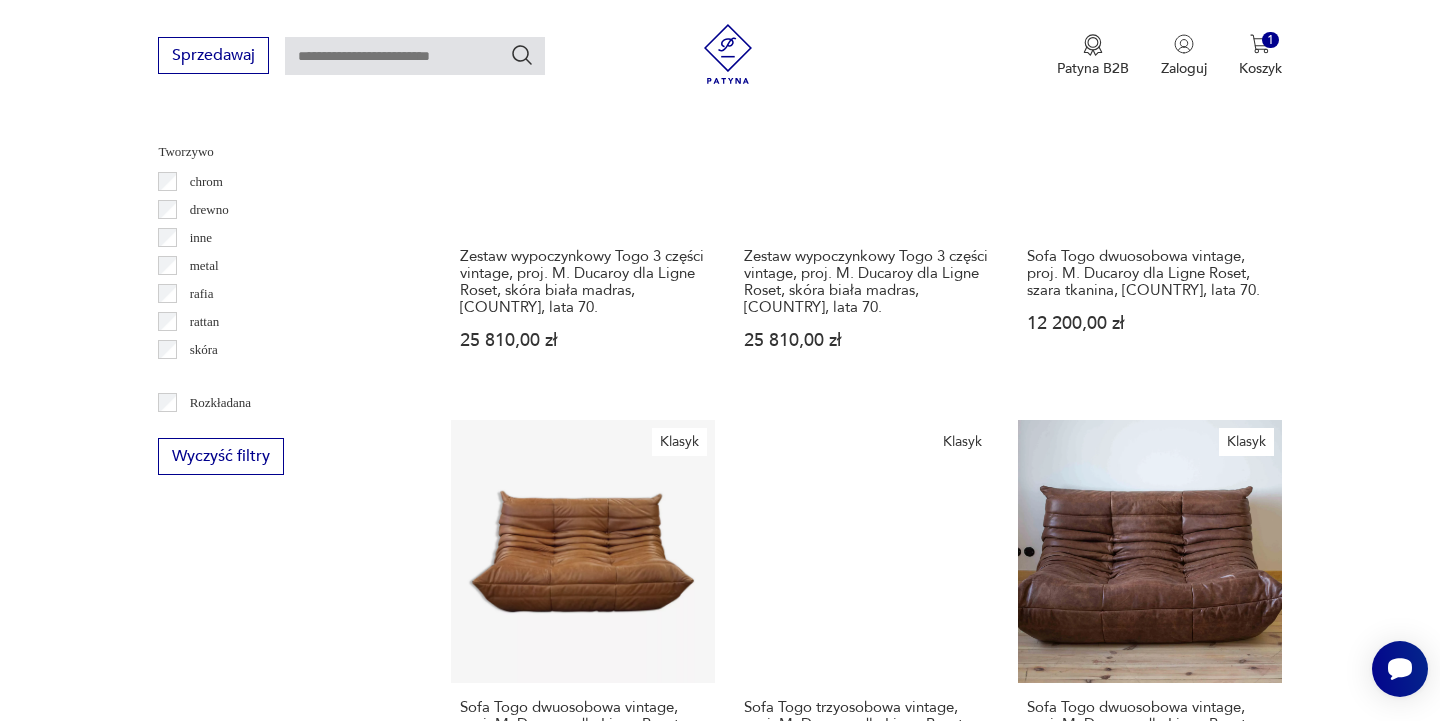 scroll, scrollTop: 2323, scrollLeft: 0, axis: vertical 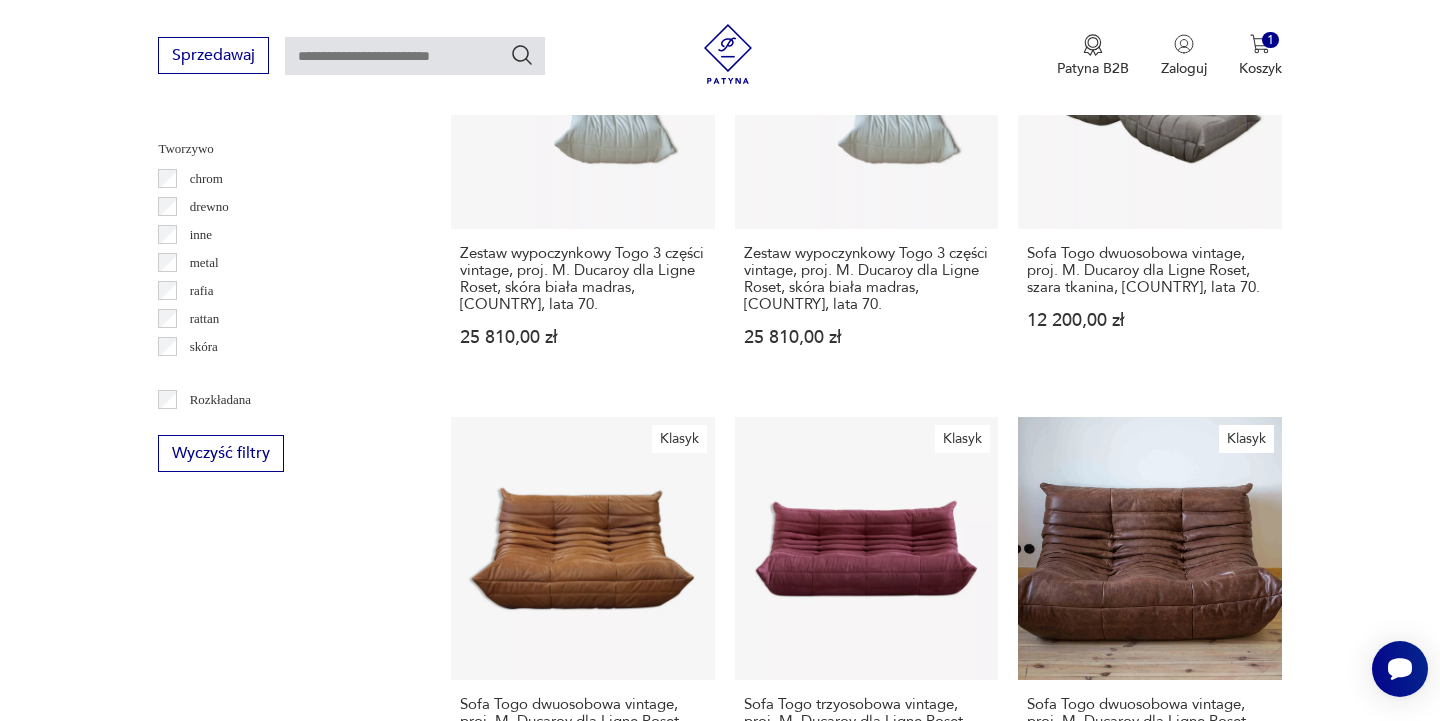 click on "8" at bounding box center [1050, 1375] 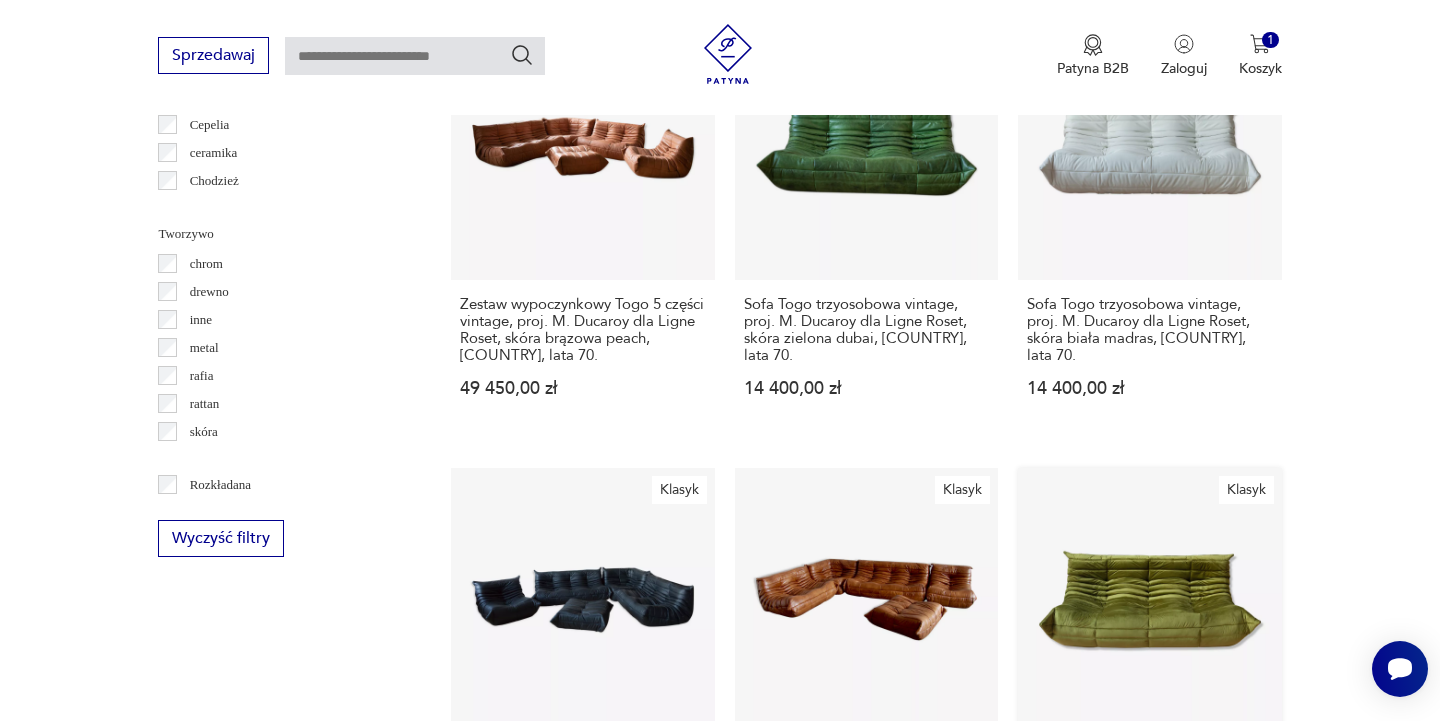 scroll, scrollTop: 2240, scrollLeft: 1, axis: both 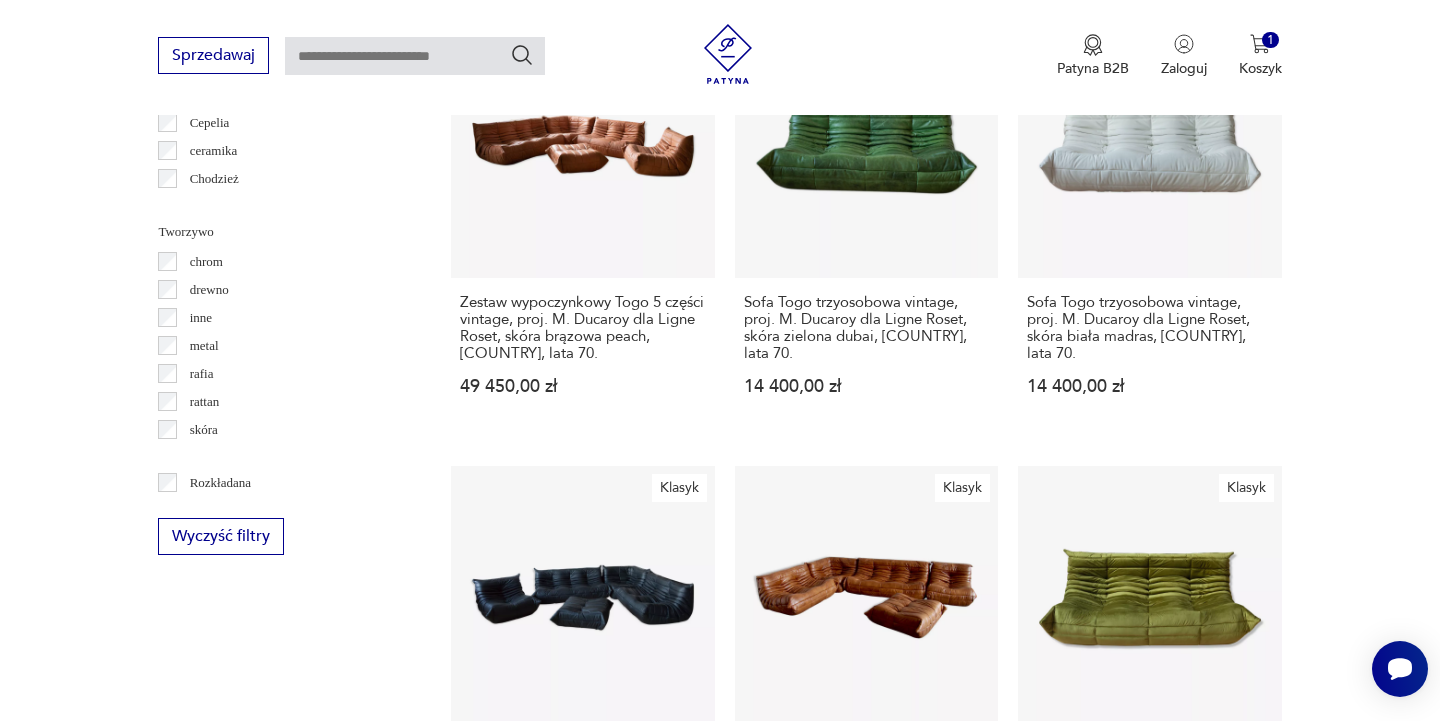click on "9" at bounding box center (1050, 1424) 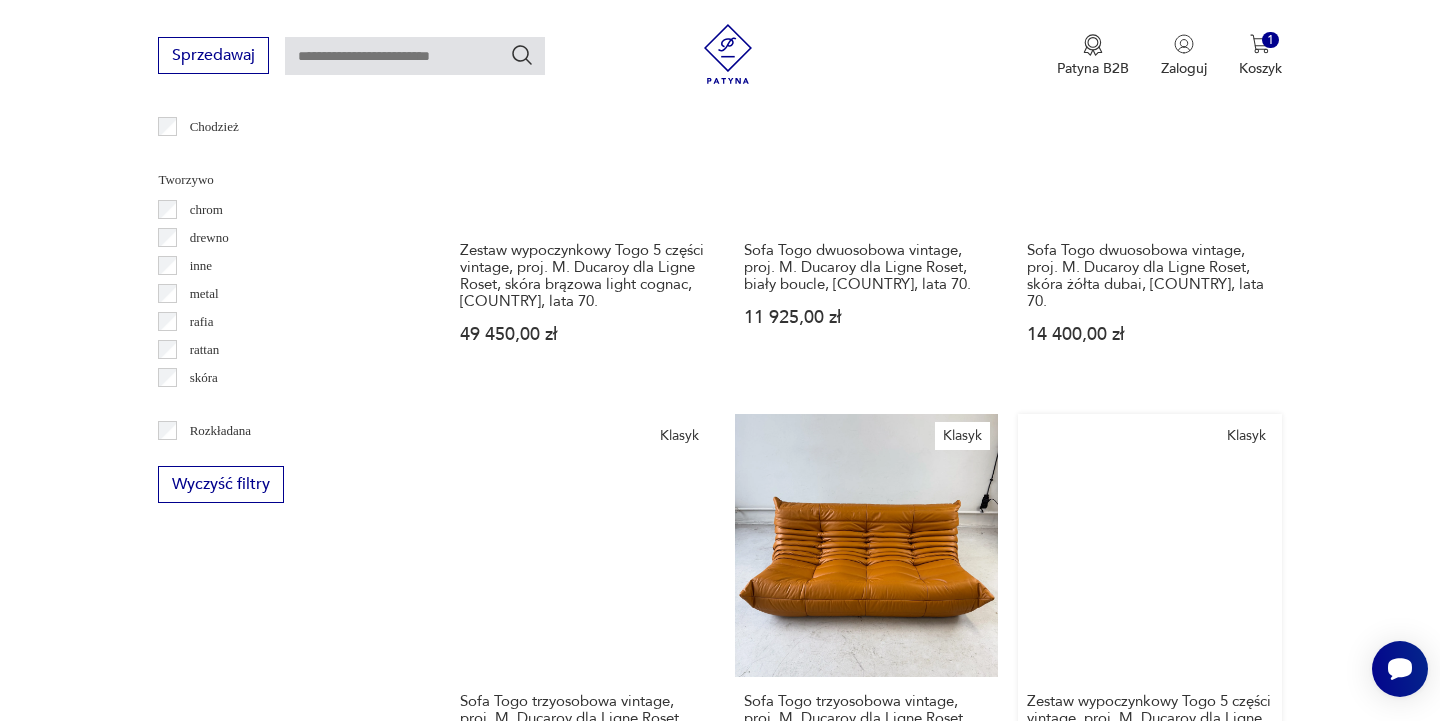 scroll, scrollTop: 2316, scrollLeft: 0, axis: vertical 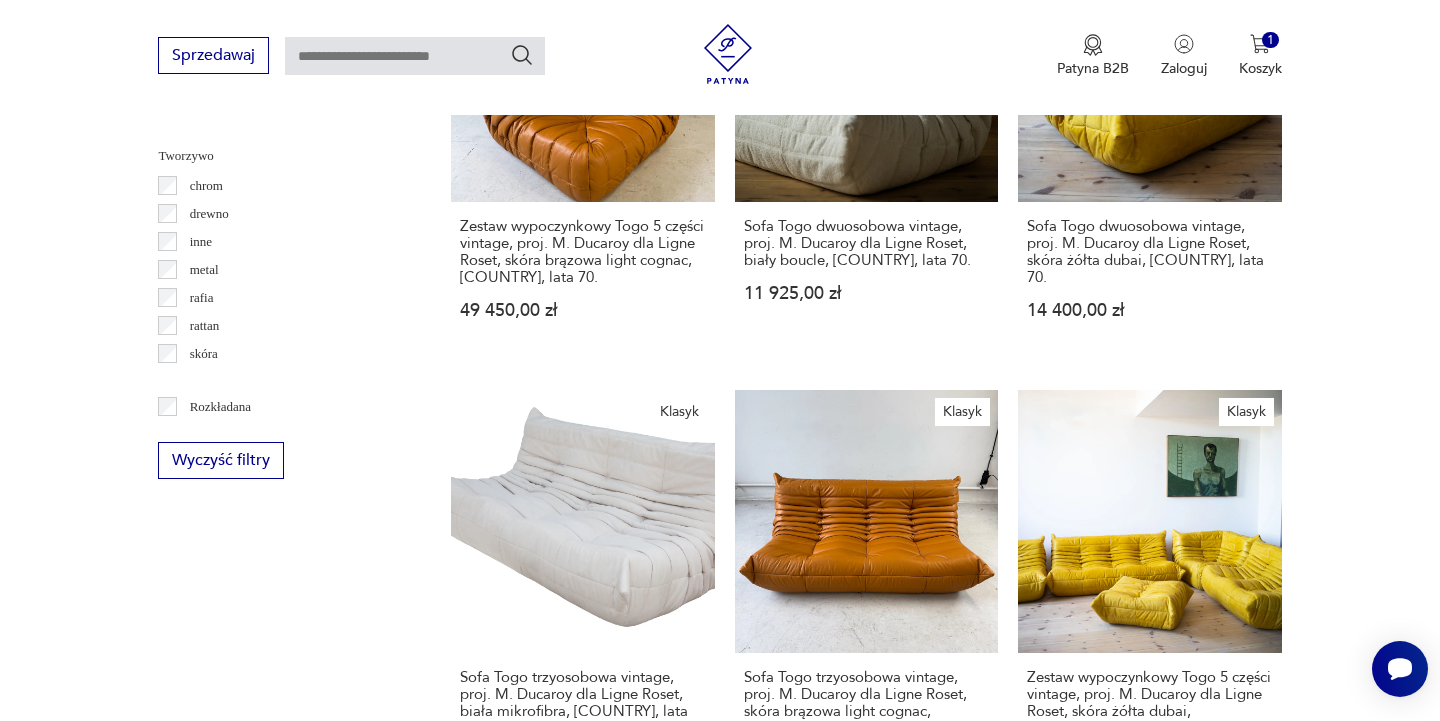 click on "10" at bounding box center [1050, 1348] 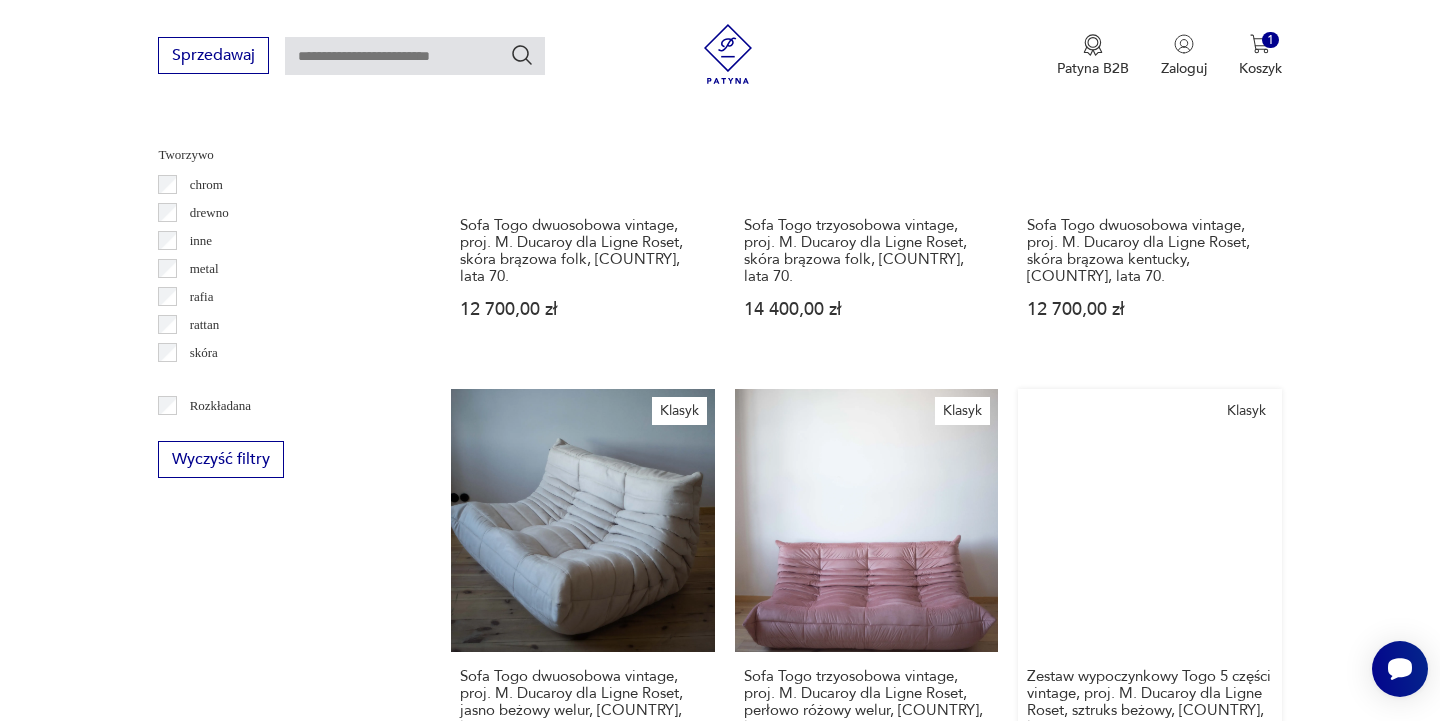 scroll, scrollTop: 2330, scrollLeft: 0, axis: vertical 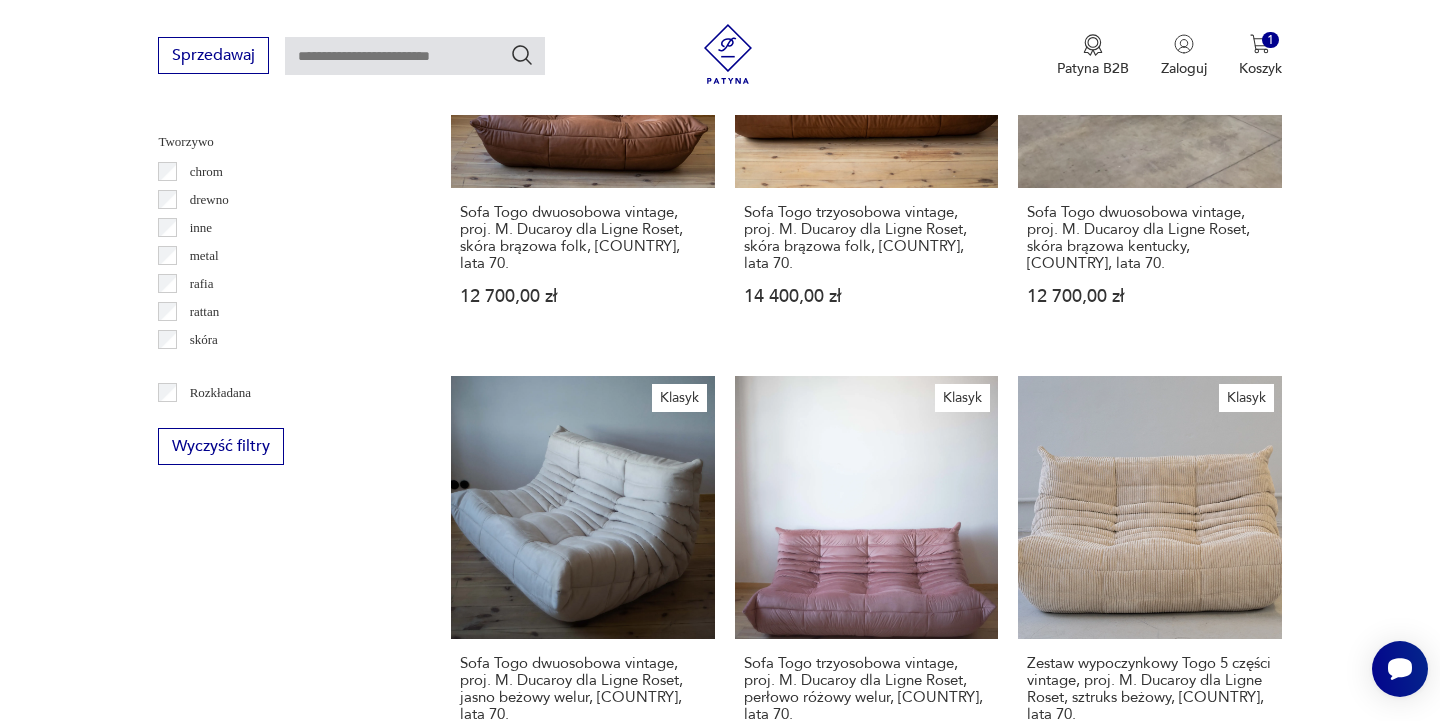 click on "11" at bounding box center (1050, 1334) 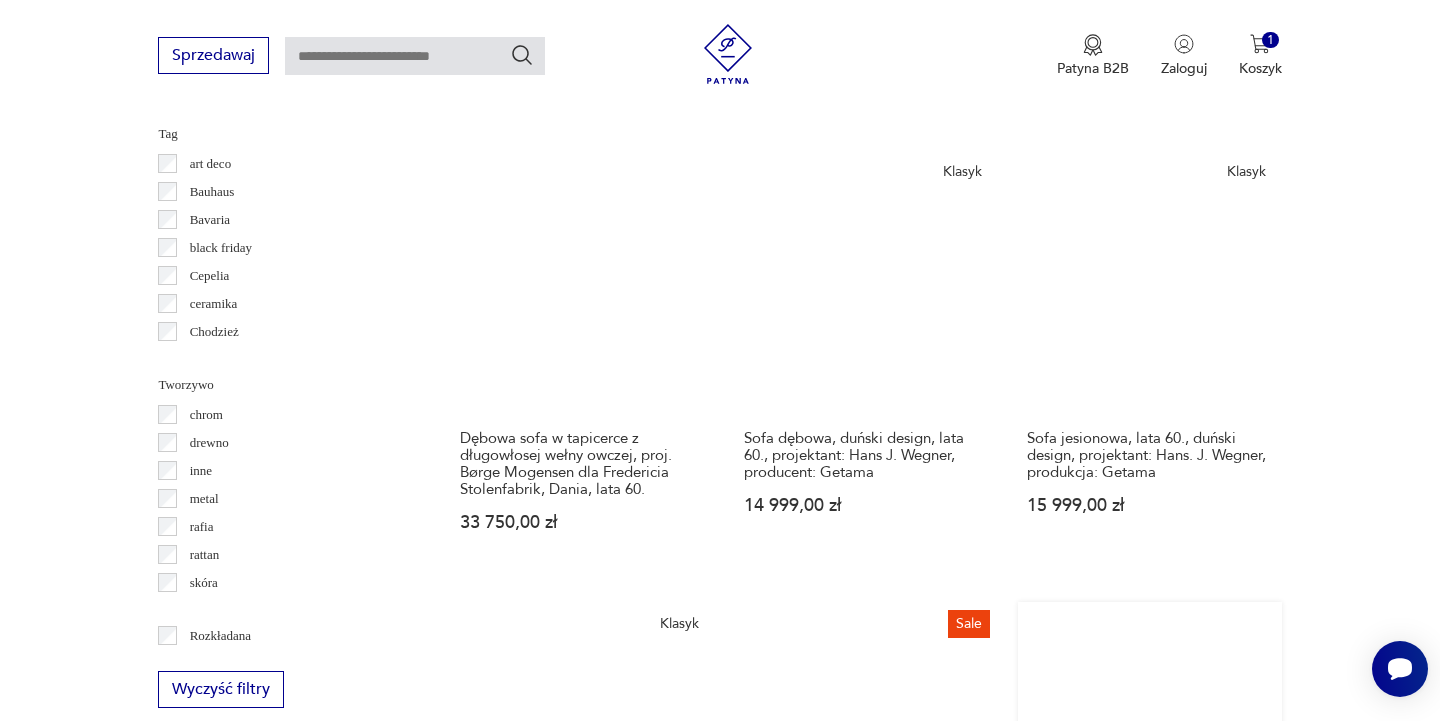 scroll, scrollTop: 2093, scrollLeft: 0, axis: vertical 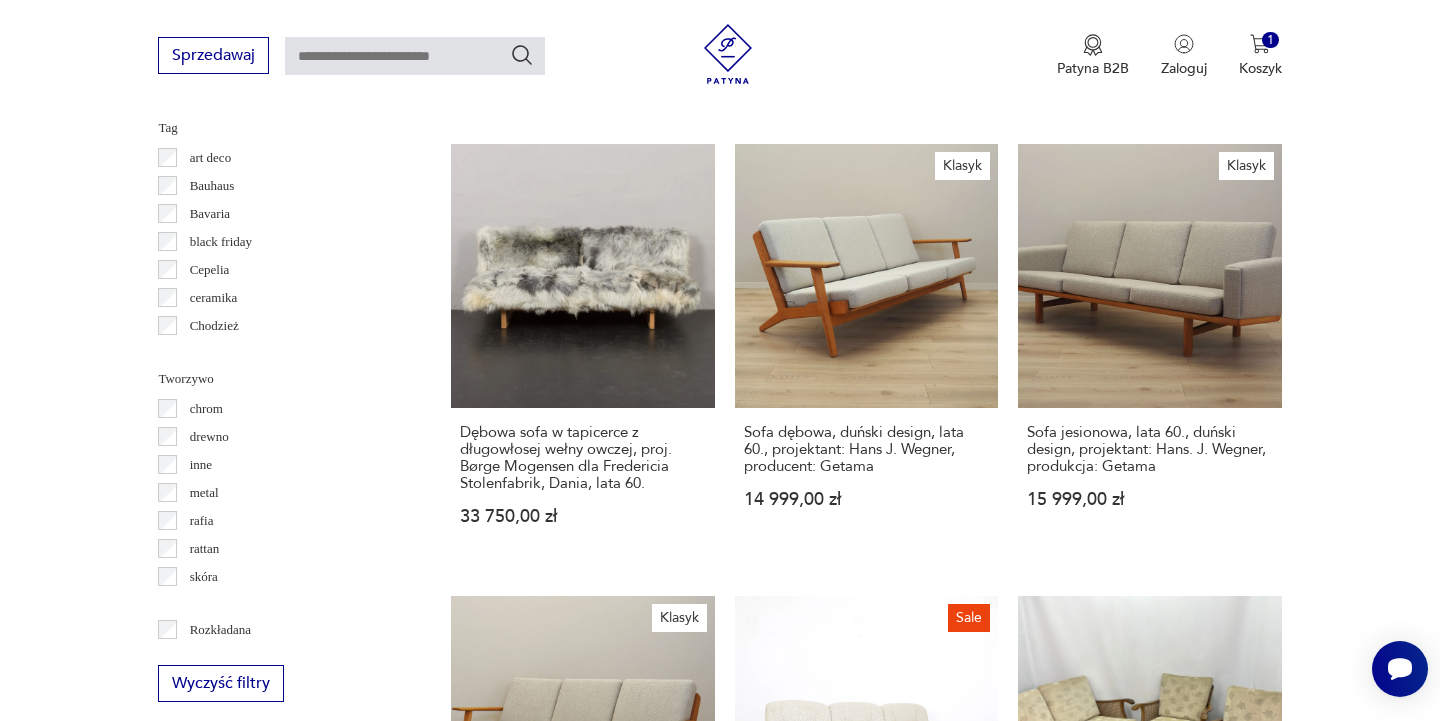 click on "12" at bounding box center (1050, 1503) 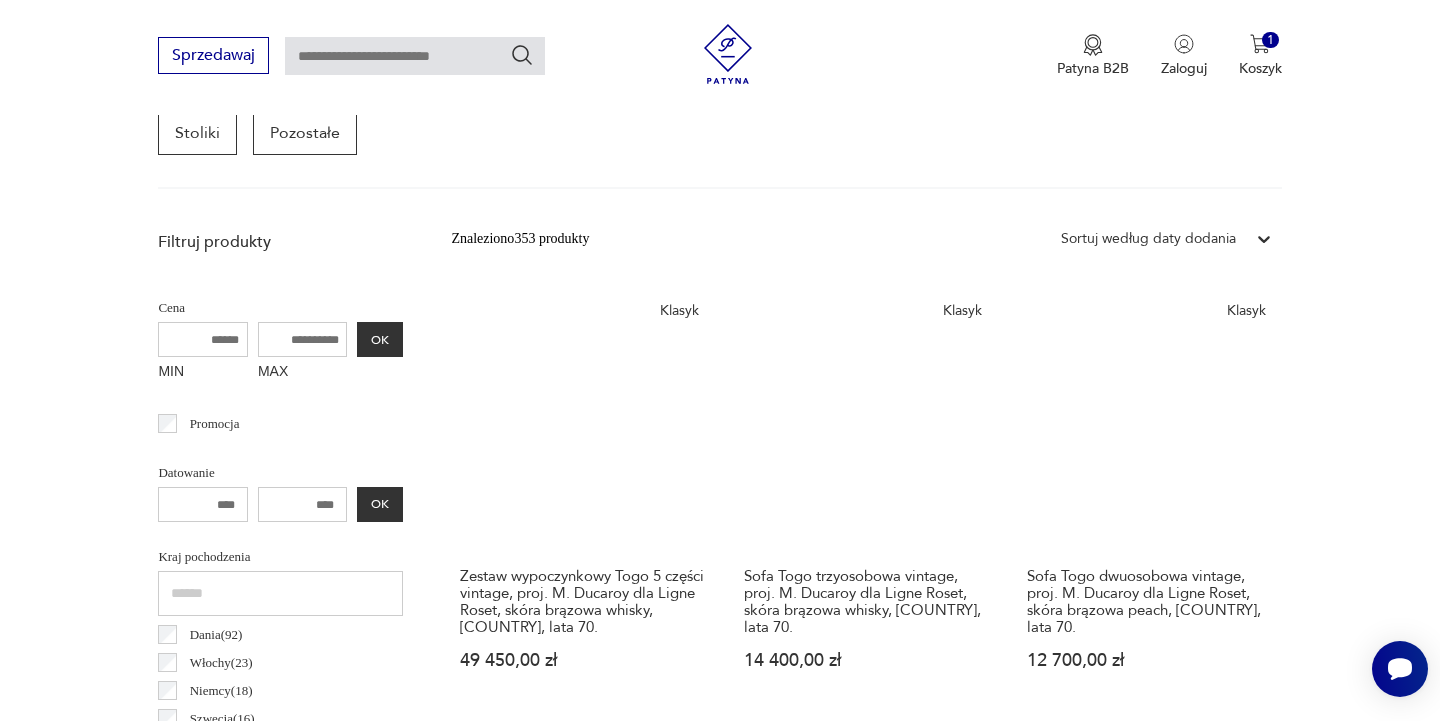 scroll, scrollTop: 532, scrollLeft: 0, axis: vertical 